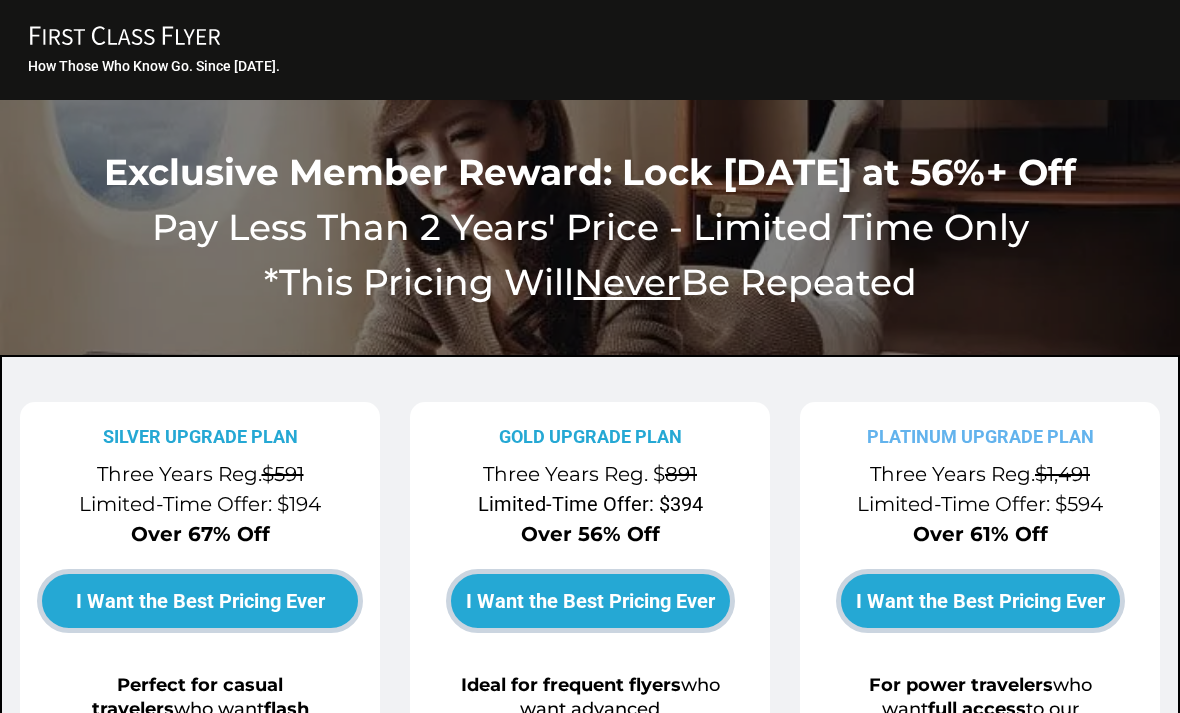 scroll, scrollTop: 0, scrollLeft: 0, axis: both 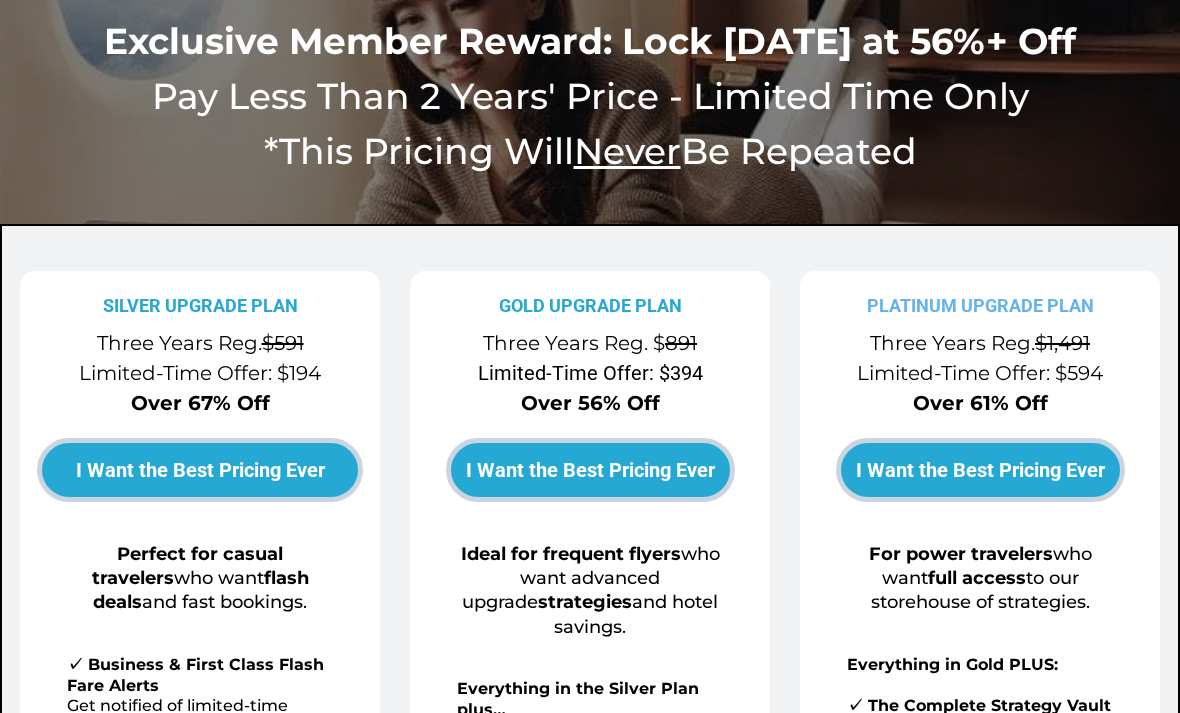 click on "I Want the Best Pricing Ever" at bounding box center [590, 470] 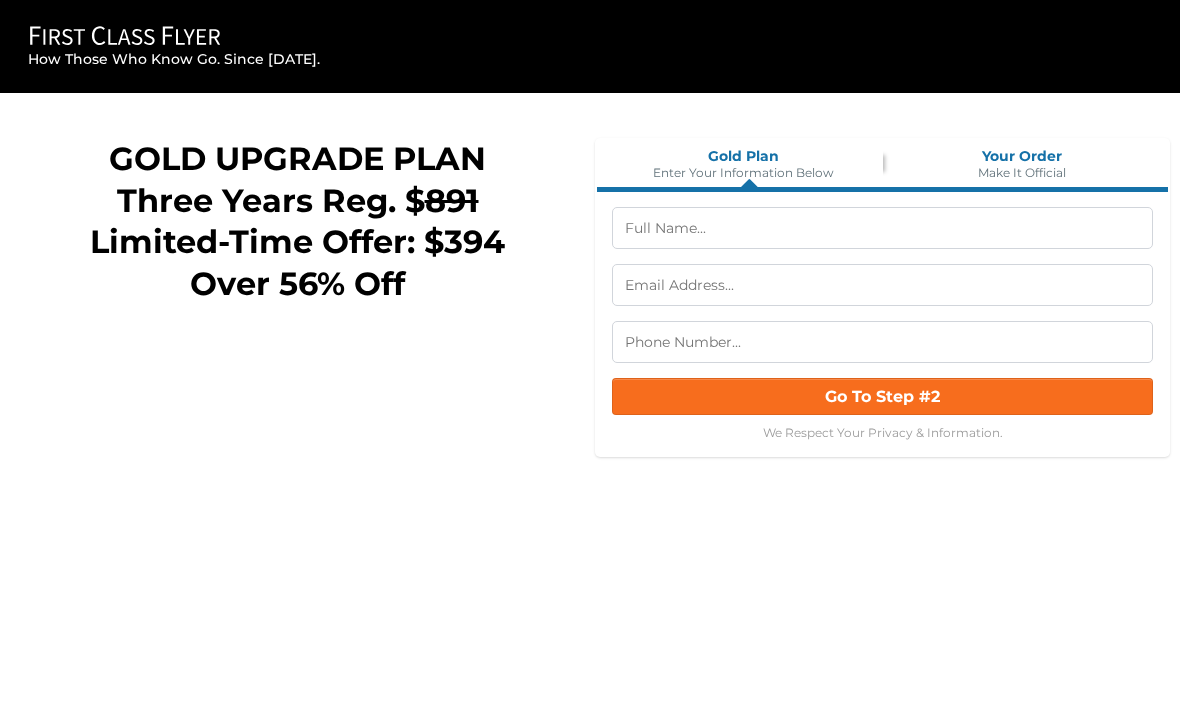 scroll, scrollTop: 0, scrollLeft: 0, axis: both 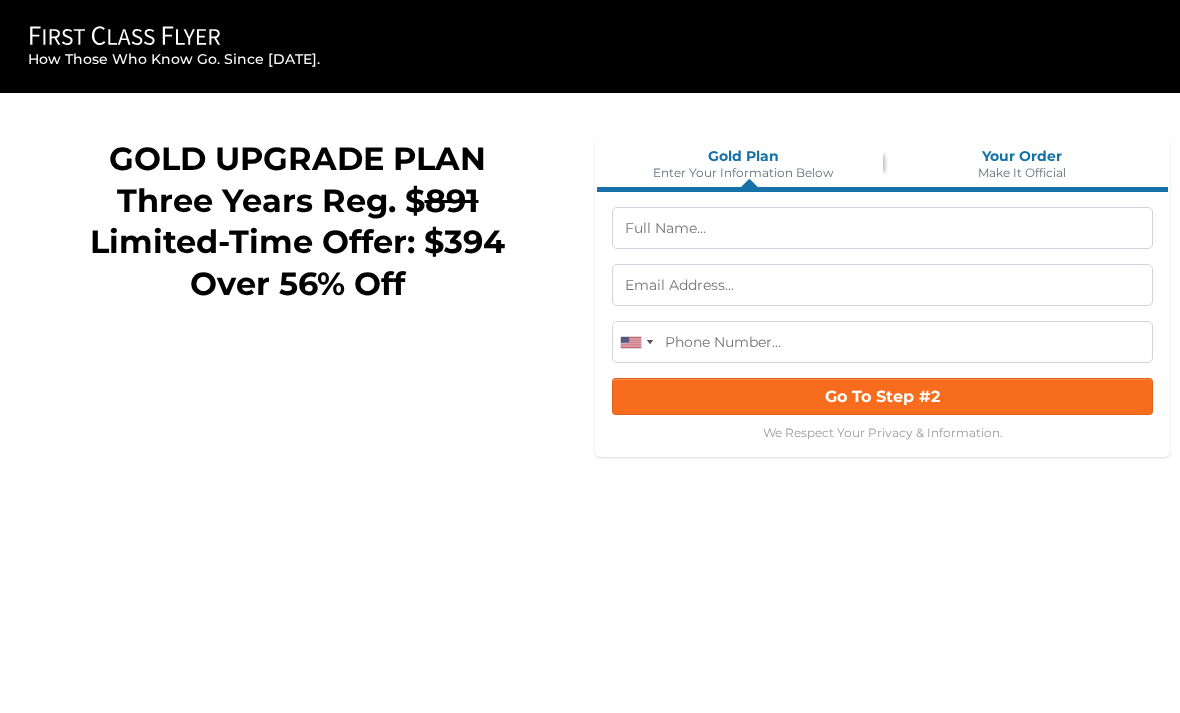 click on "FIRST CLASS FLYER Copy
Created with Sketch." 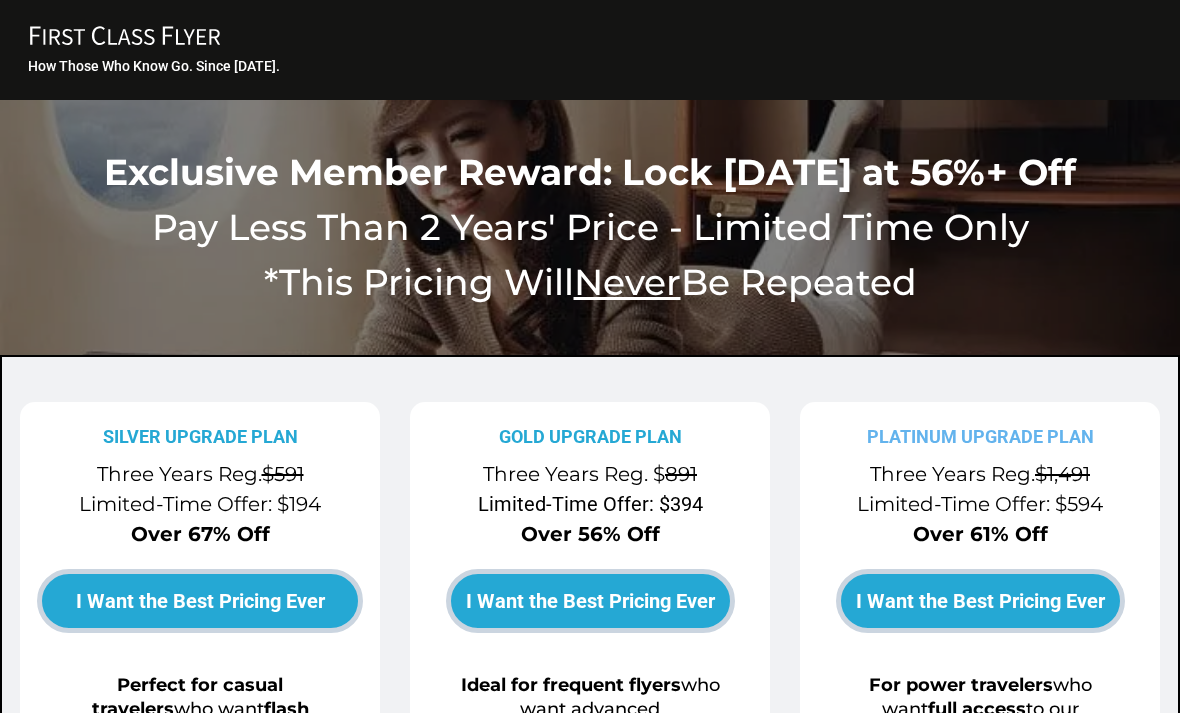 scroll, scrollTop: 0, scrollLeft: 0, axis: both 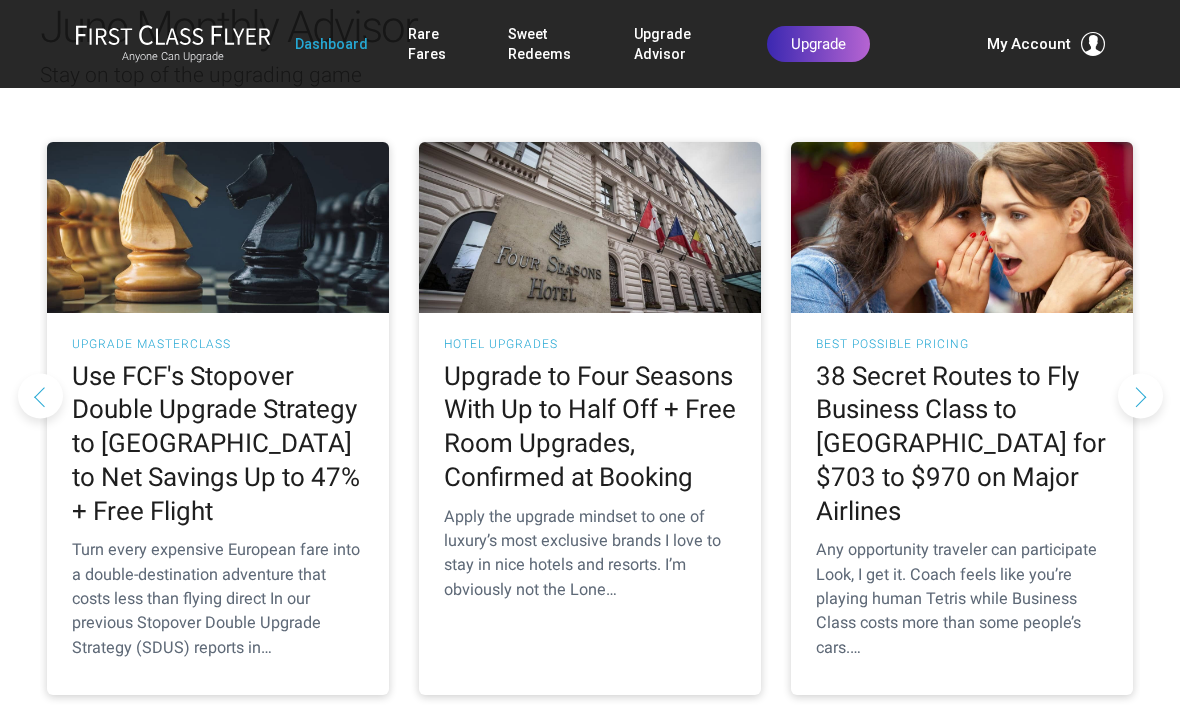 click on "Read June Issue" at bounding box center (590, 793) 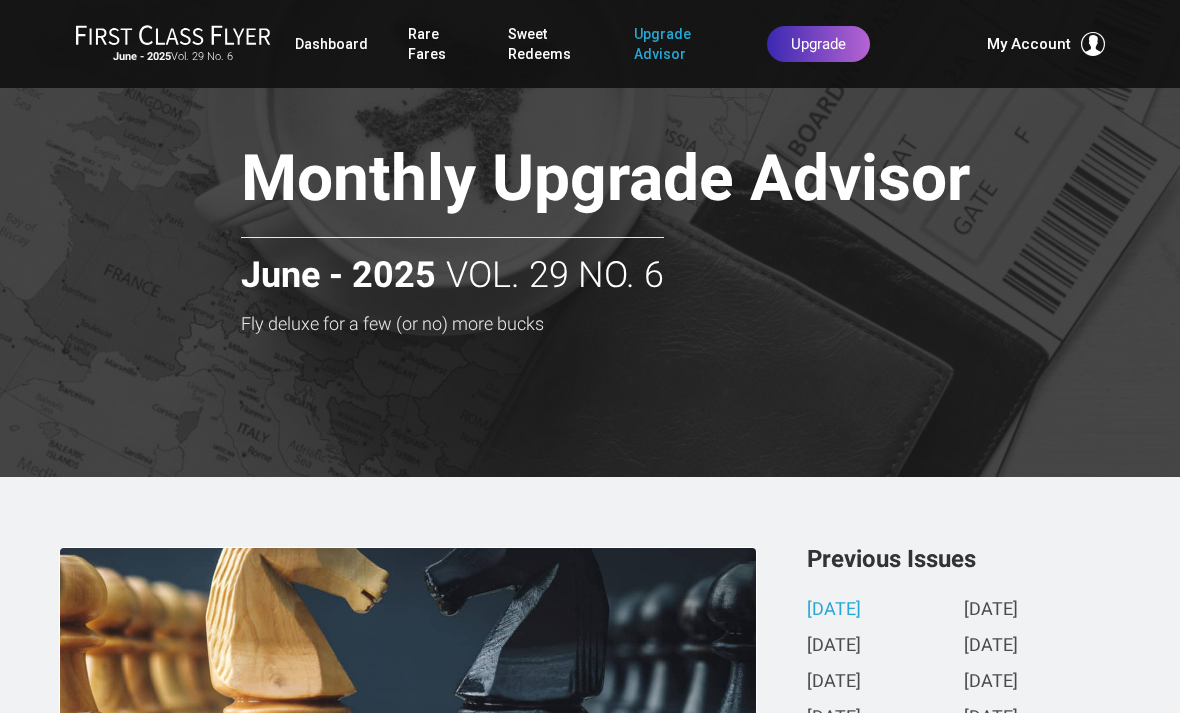 scroll, scrollTop: 0, scrollLeft: 0, axis: both 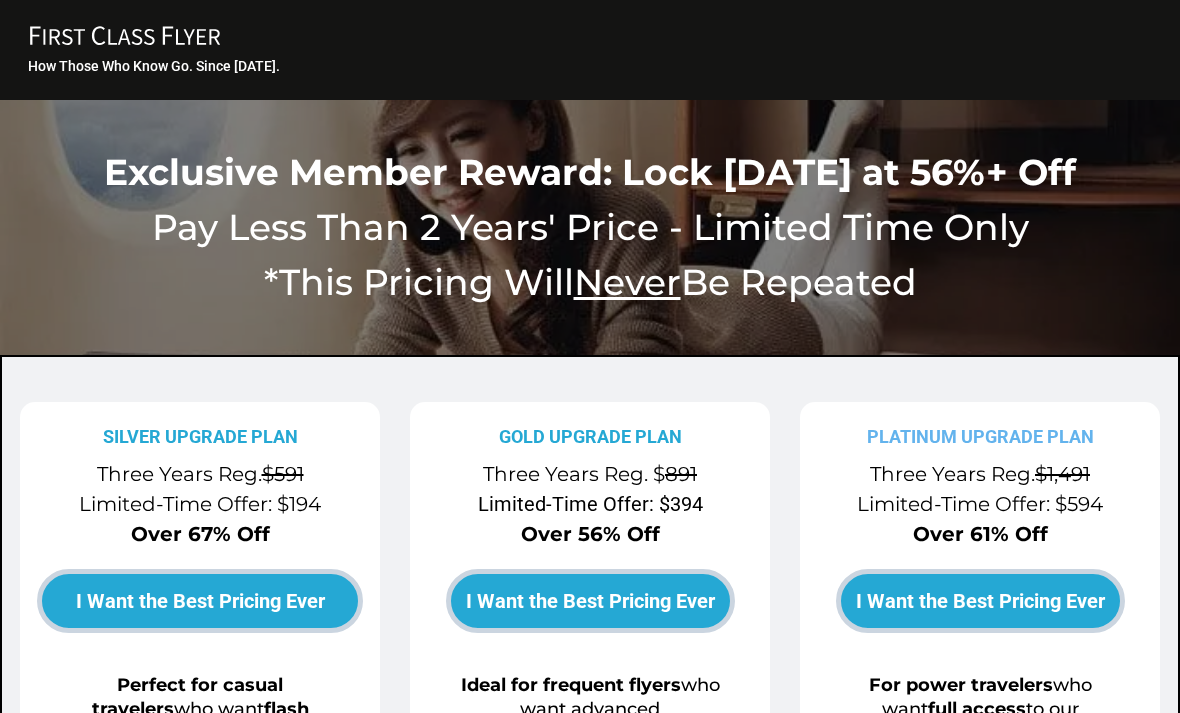click on "I Want the Best Pricing Ever" at bounding box center [590, 601] 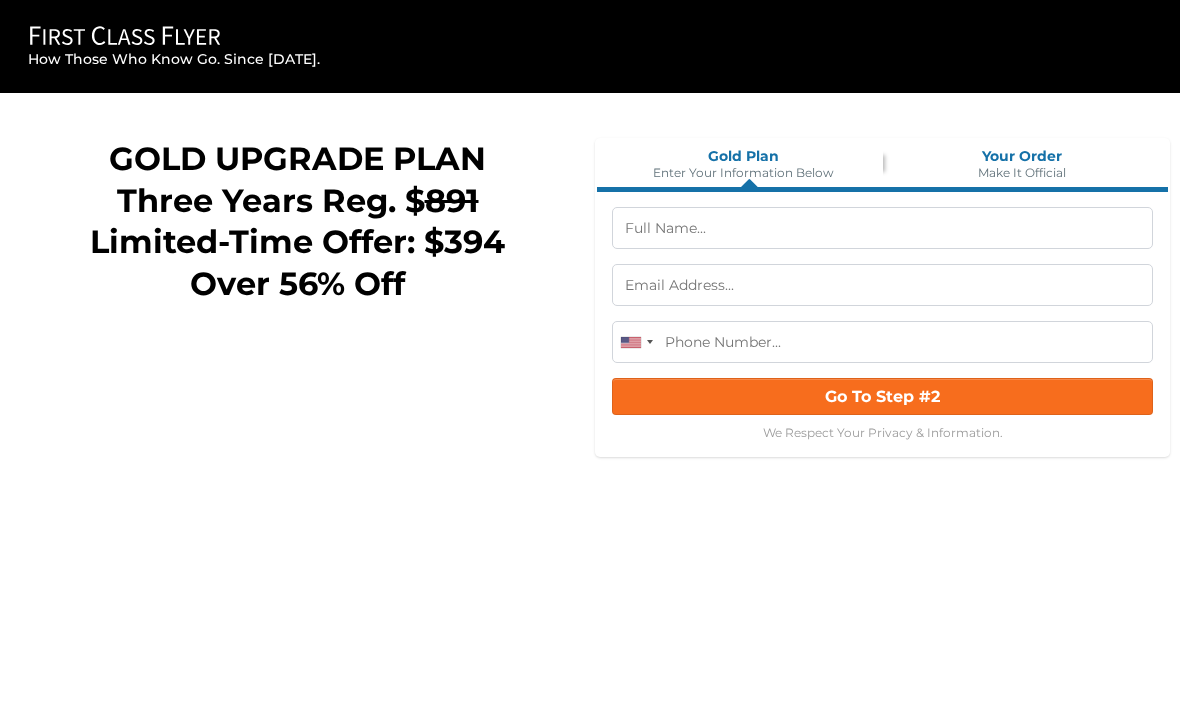 scroll, scrollTop: 0, scrollLeft: 0, axis: both 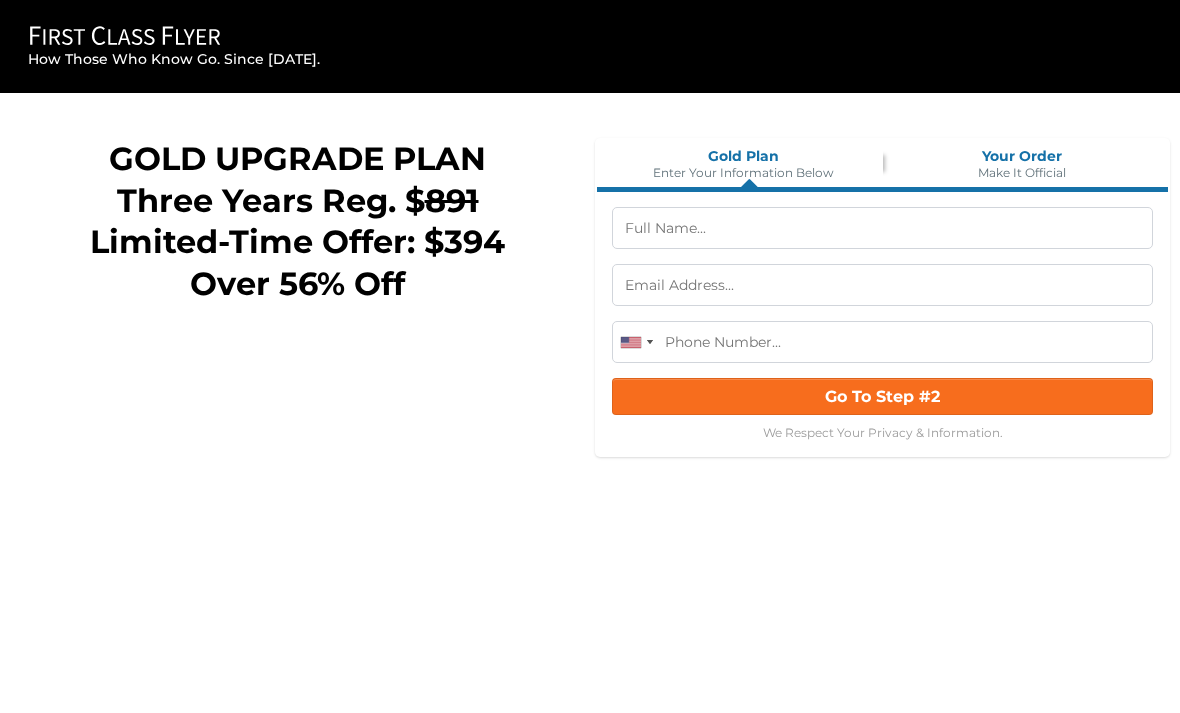 click at bounding box center (882, 228) 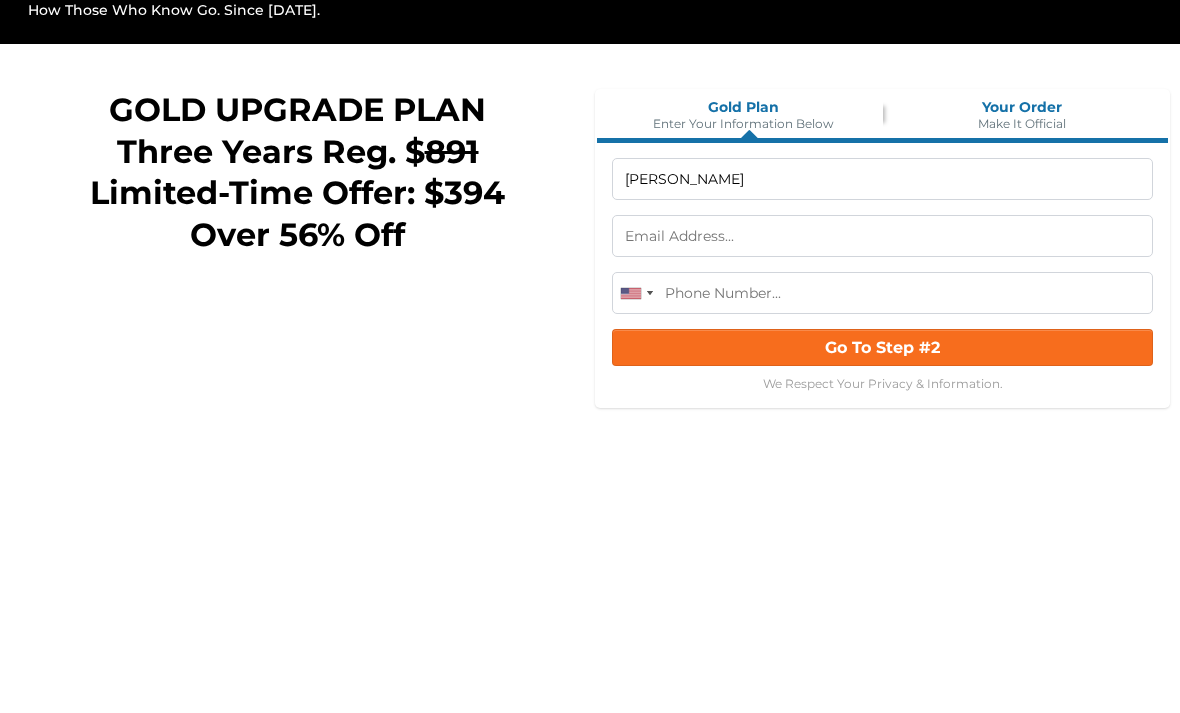 type on "[PERSON_NAME]" 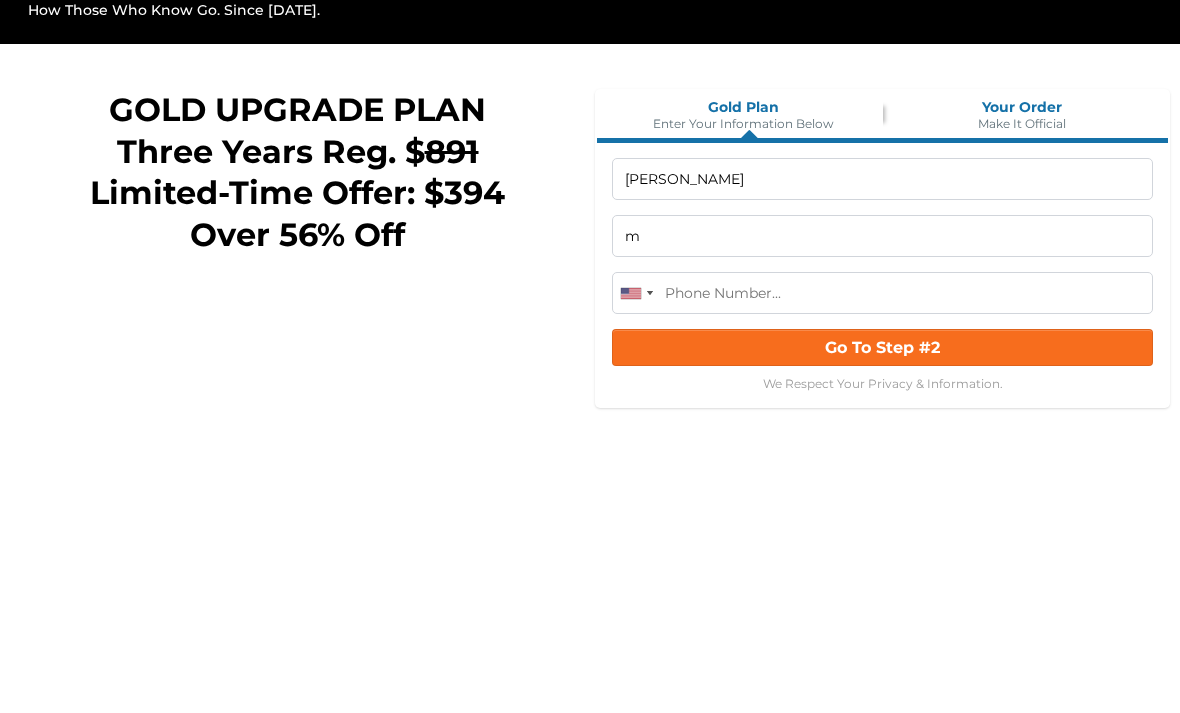 type on "mr" 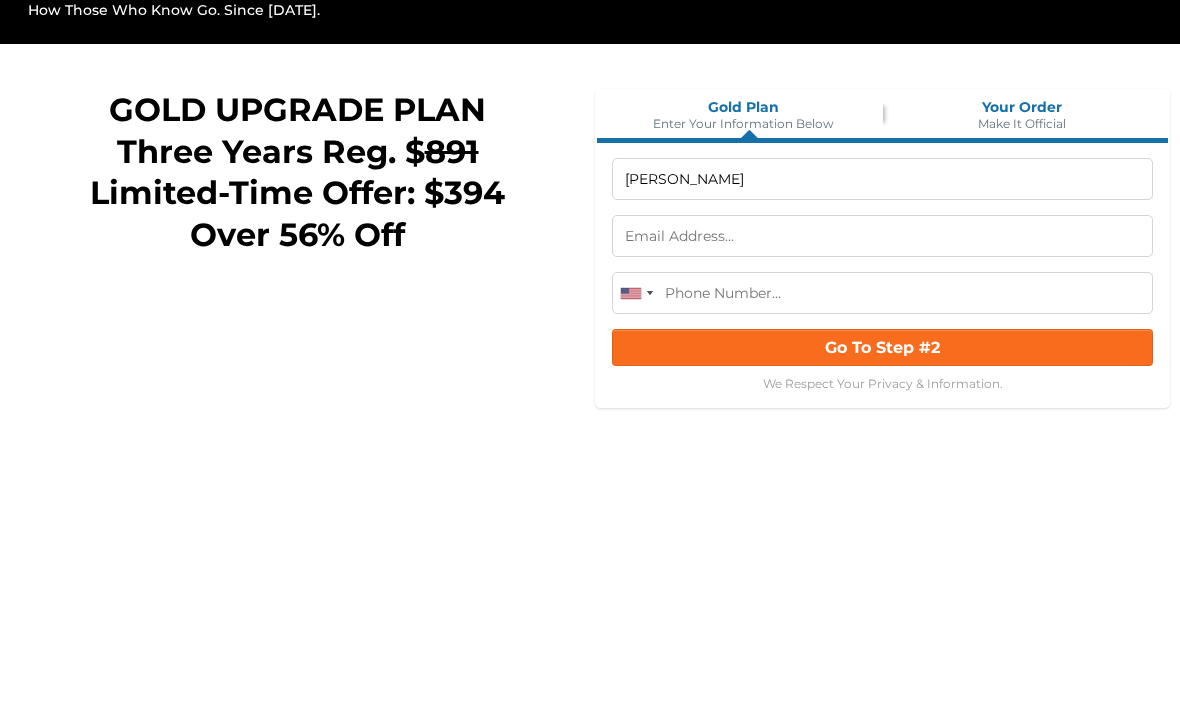 type on "mrbj@optonline.net" 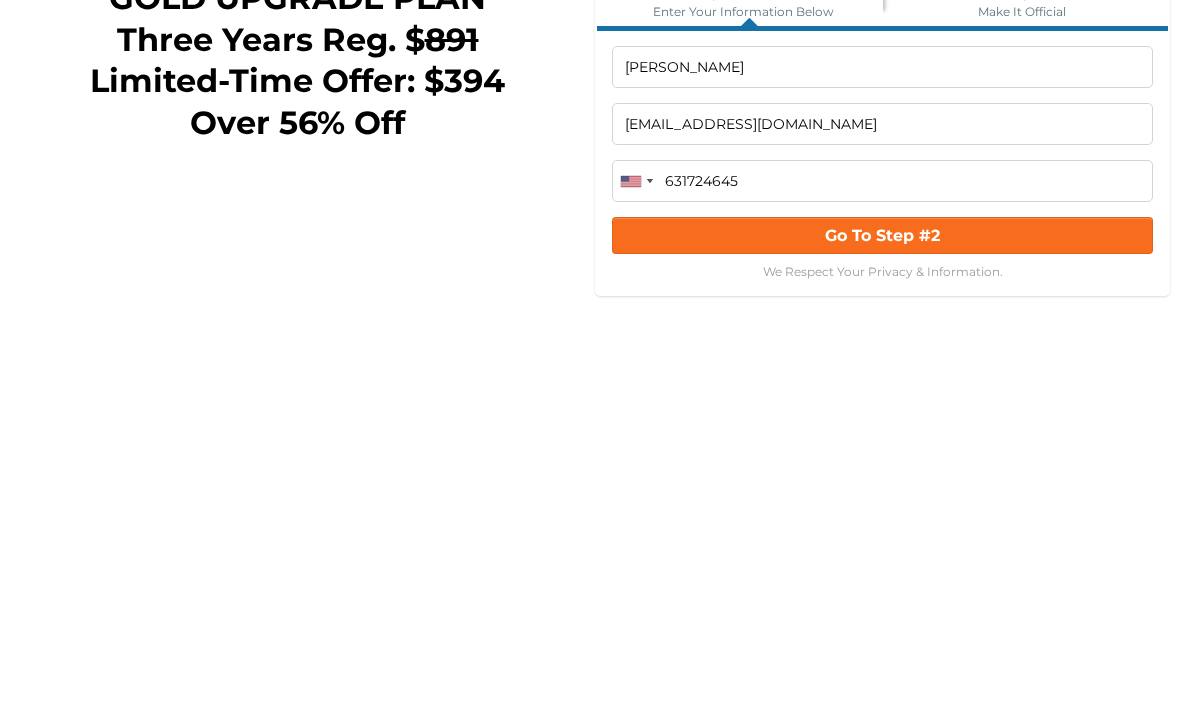 type on "(631) 724-6458" 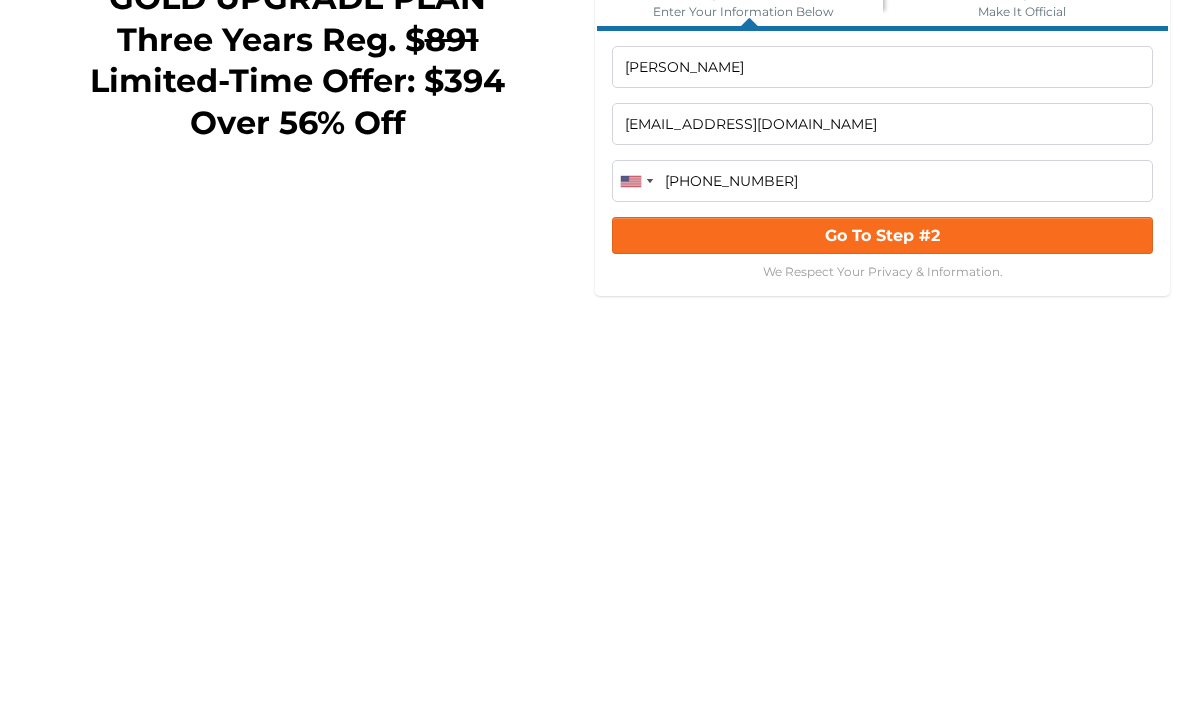 click on "Go To Step #2" at bounding box center (882, 396) 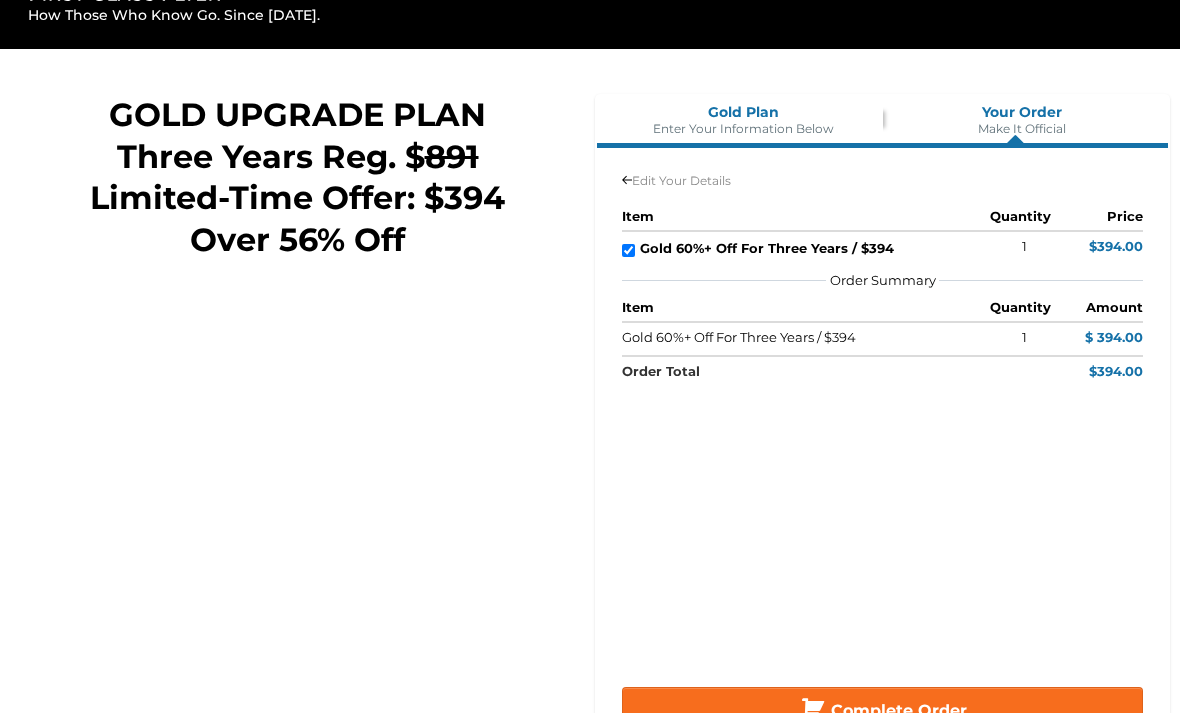 scroll, scrollTop: 43, scrollLeft: 0, axis: vertical 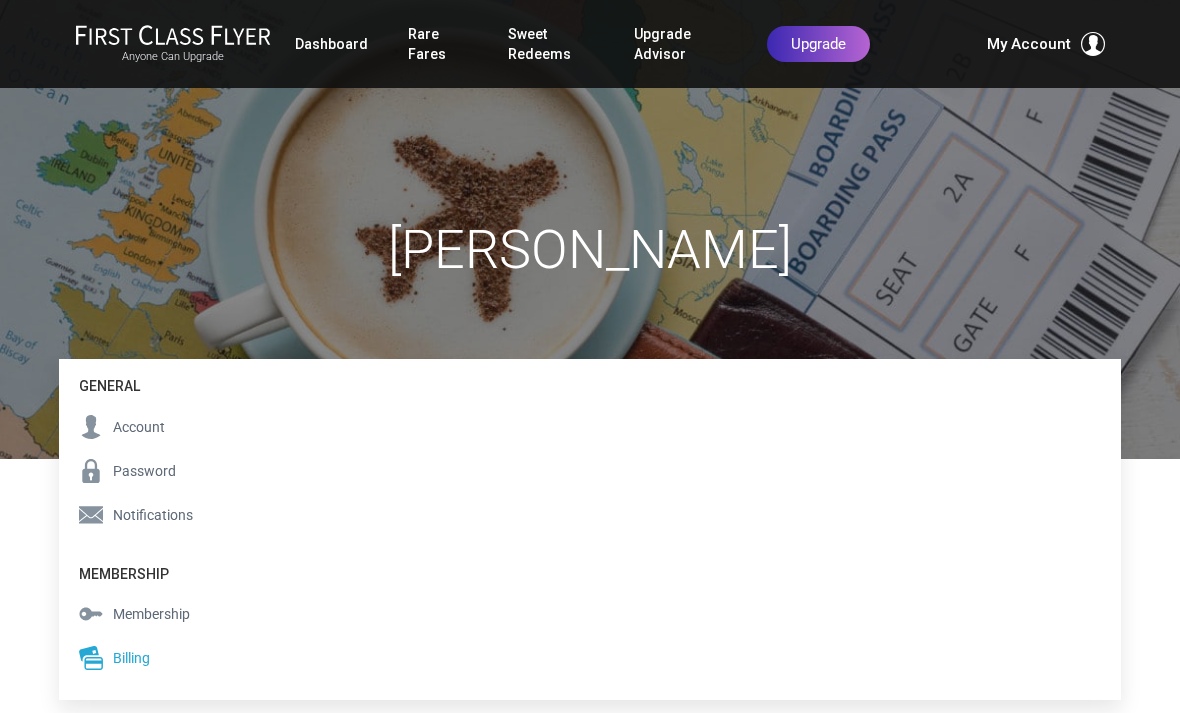 click on "Account" at bounding box center (139, 427) 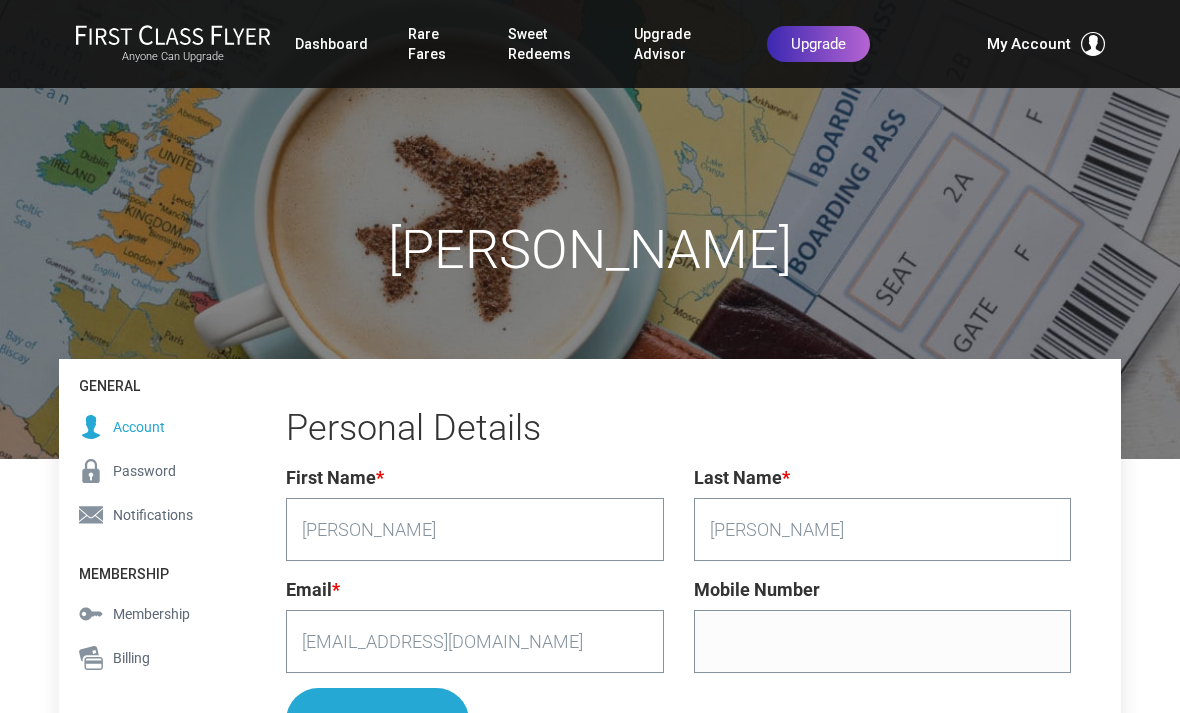 scroll, scrollTop: 0, scrollLeft: 0, axis: both 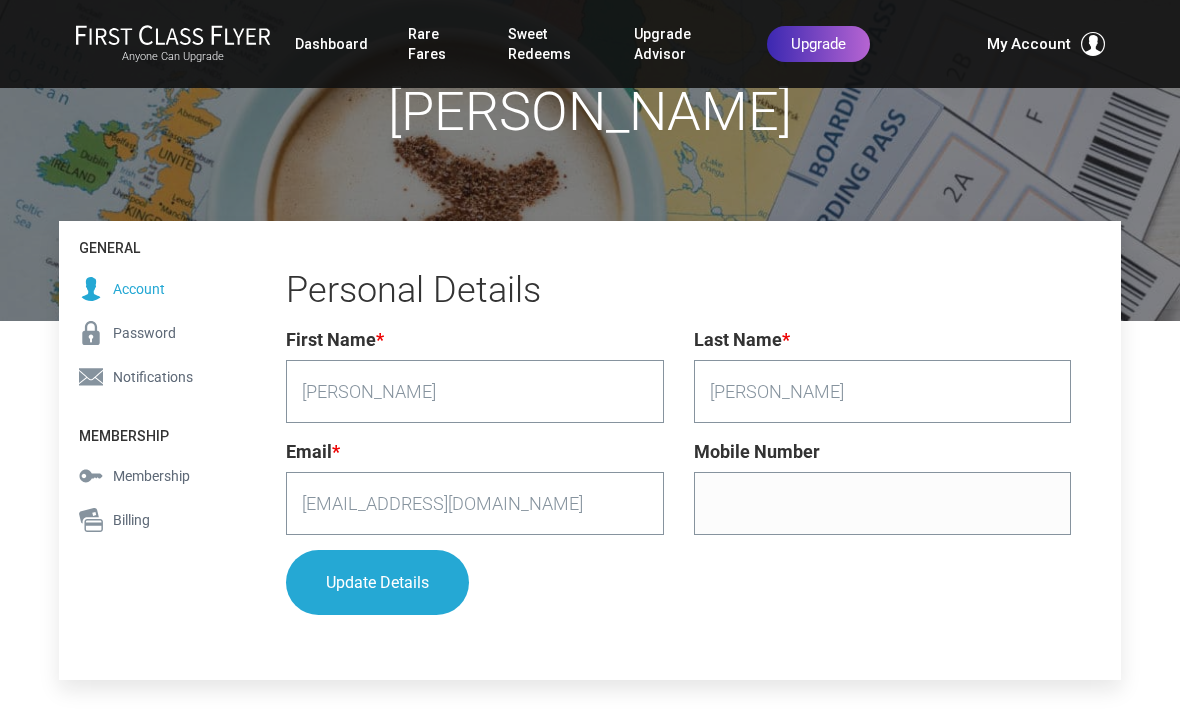 click on "Membership" at bounding box center (151, 476) 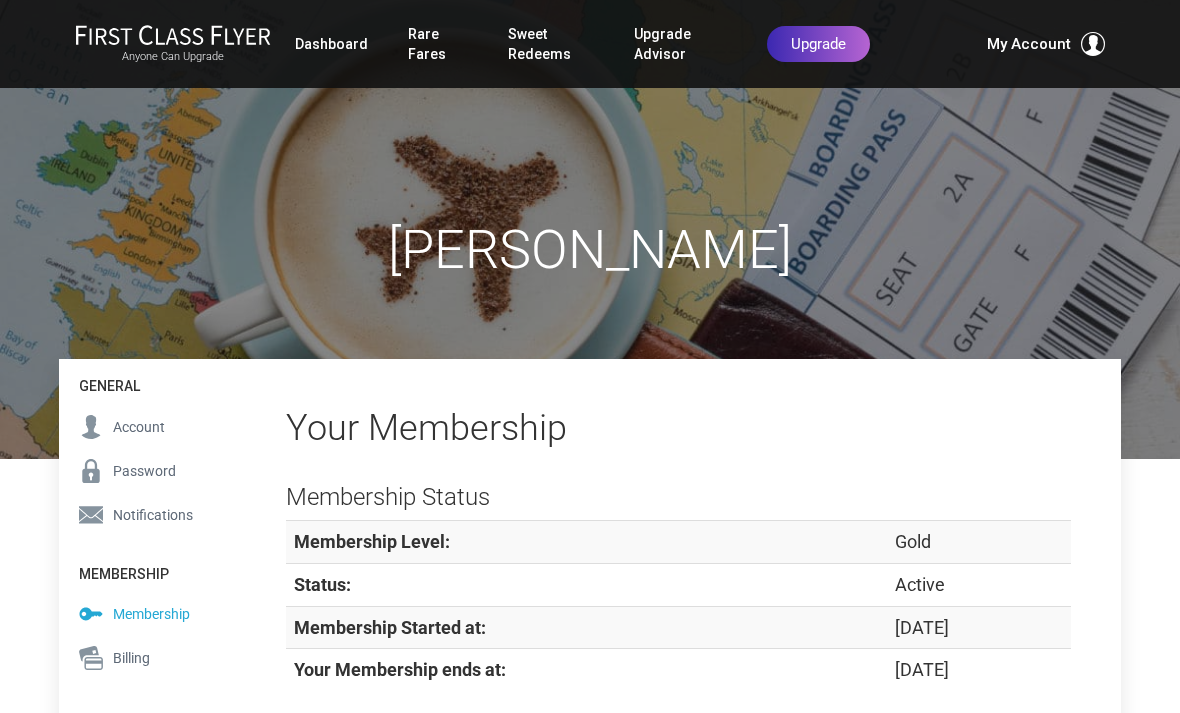 scroll, scrollTop: 0, scrollLeft: 0, axis: both 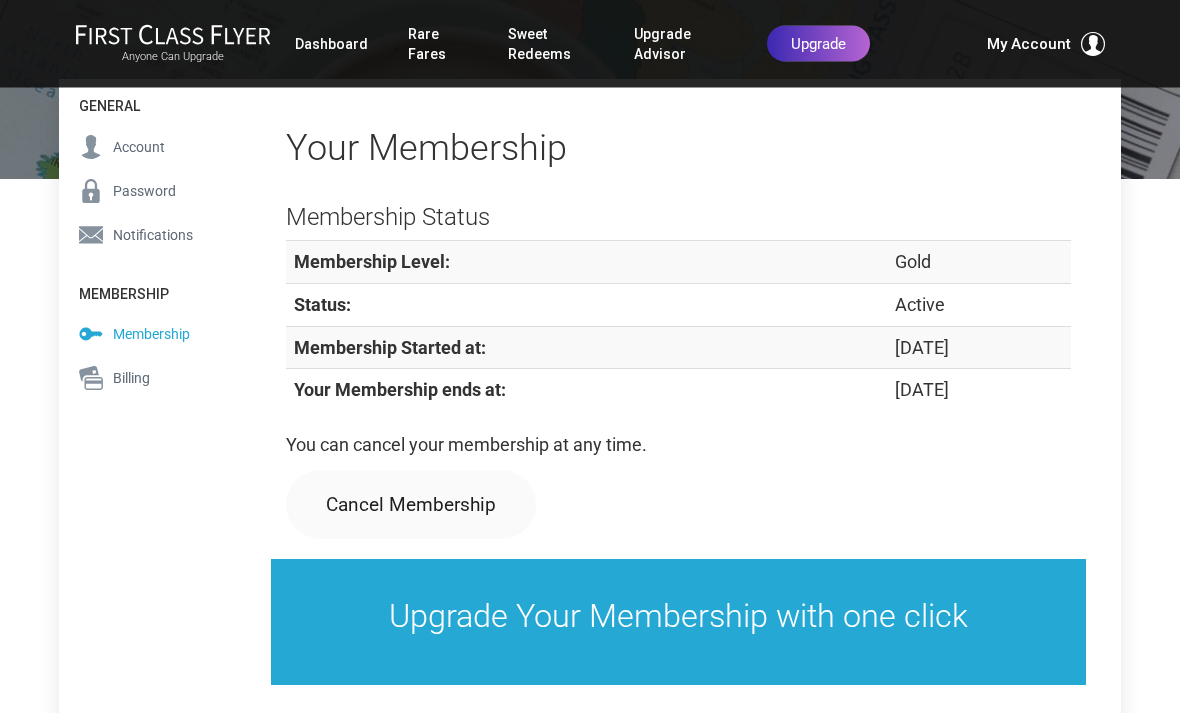 click on "Upgrade Your Membership with one click" at bounding box center (678, 618) 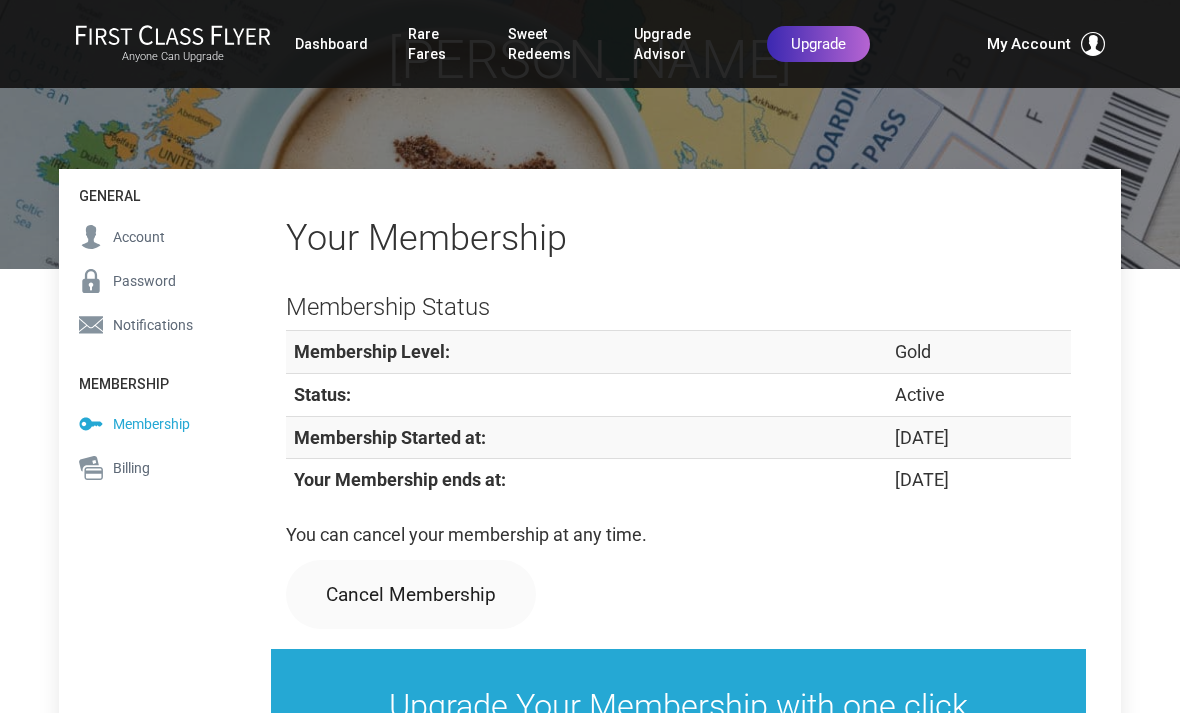 scroll, scrollTop: 176, scrollLeft: 0, axis: vertical 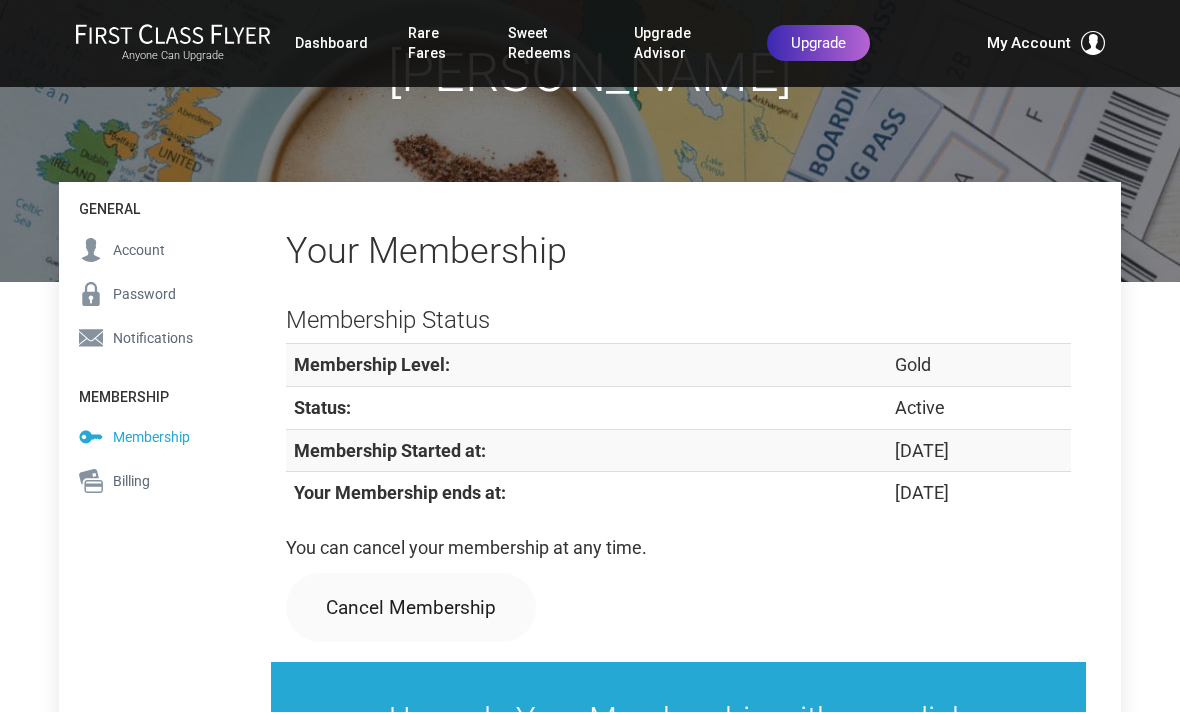 click on "Upgrade Your Membership with one click" at bounding box center [678, 721] 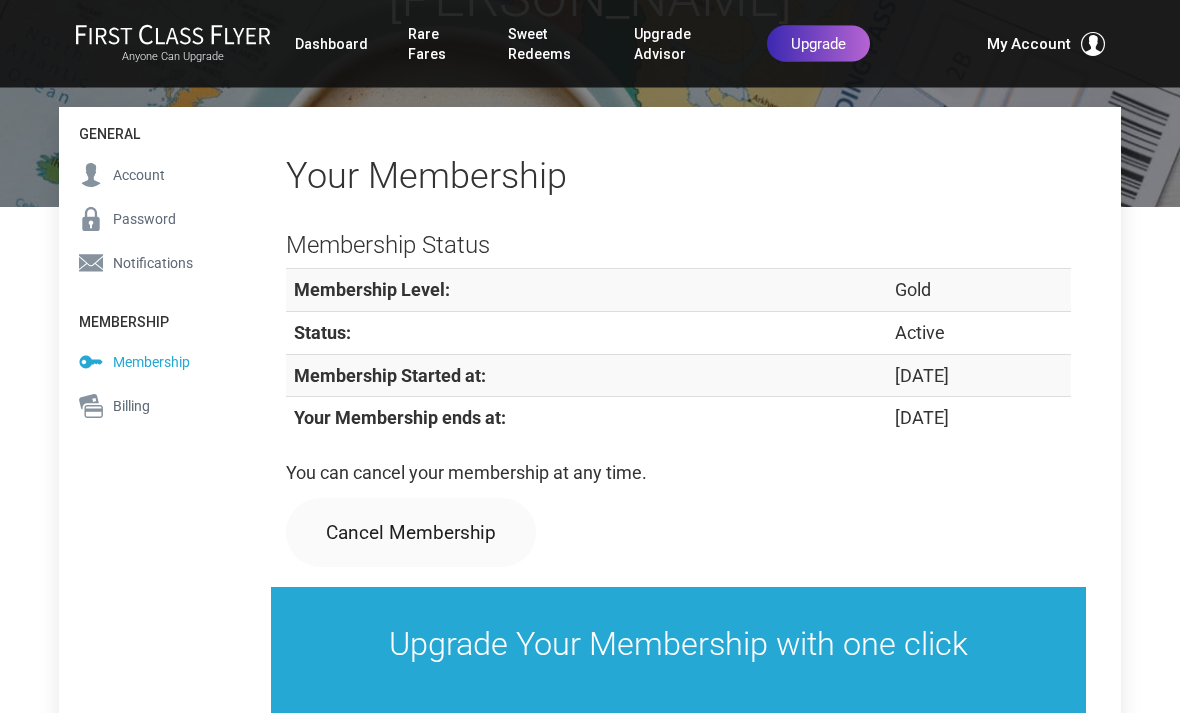 scroll, scrollTop: 332, scrollLeft: 0, axis: vertical 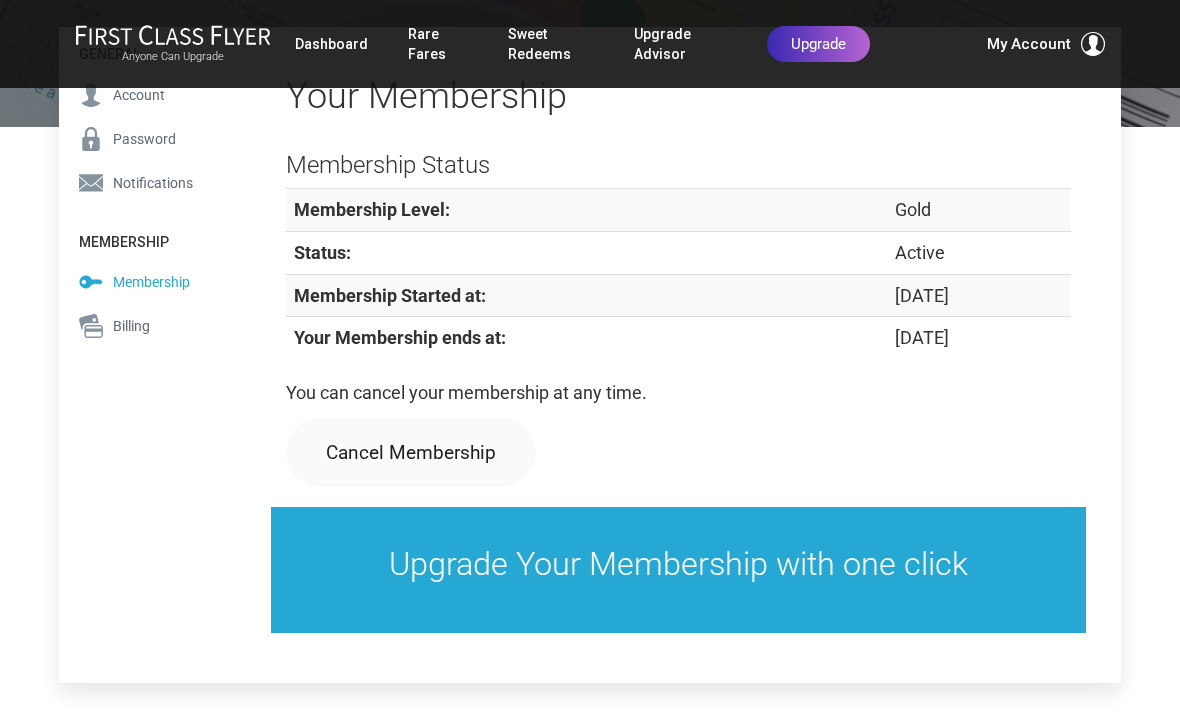 click on "Upgrade Your Membership with one click" at bounding box center [678, 565] 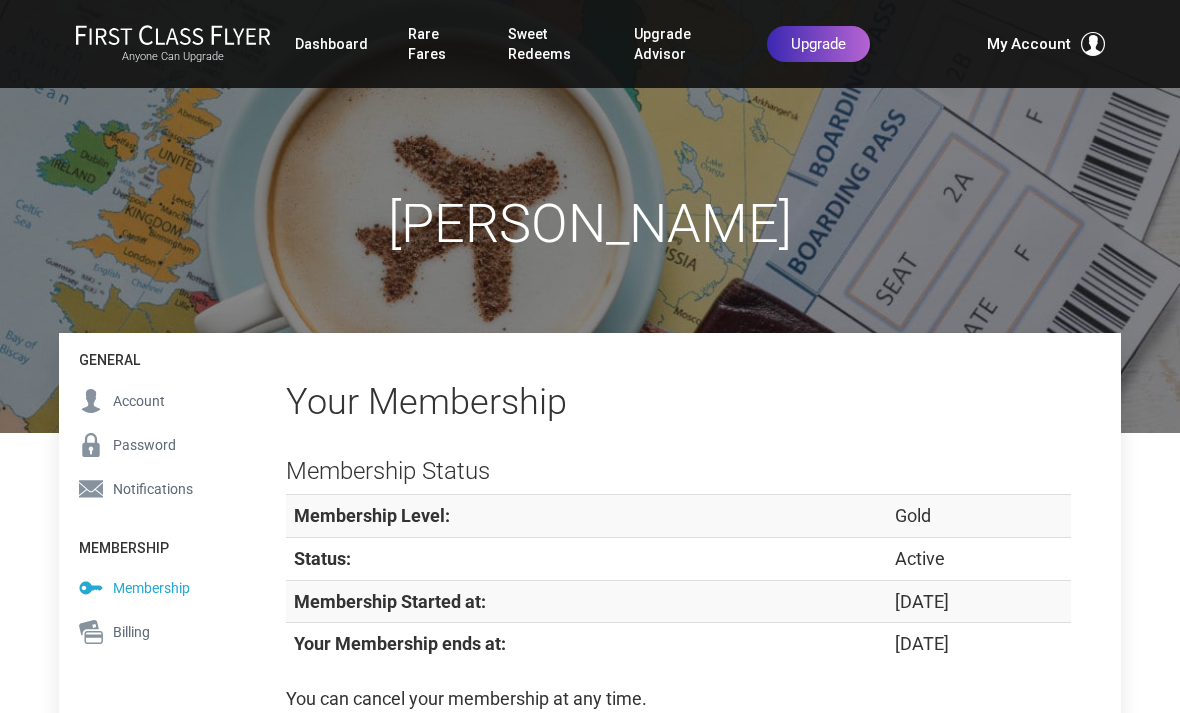 scroll, scrollTop: 0, scrollLeft: 0, axis: both 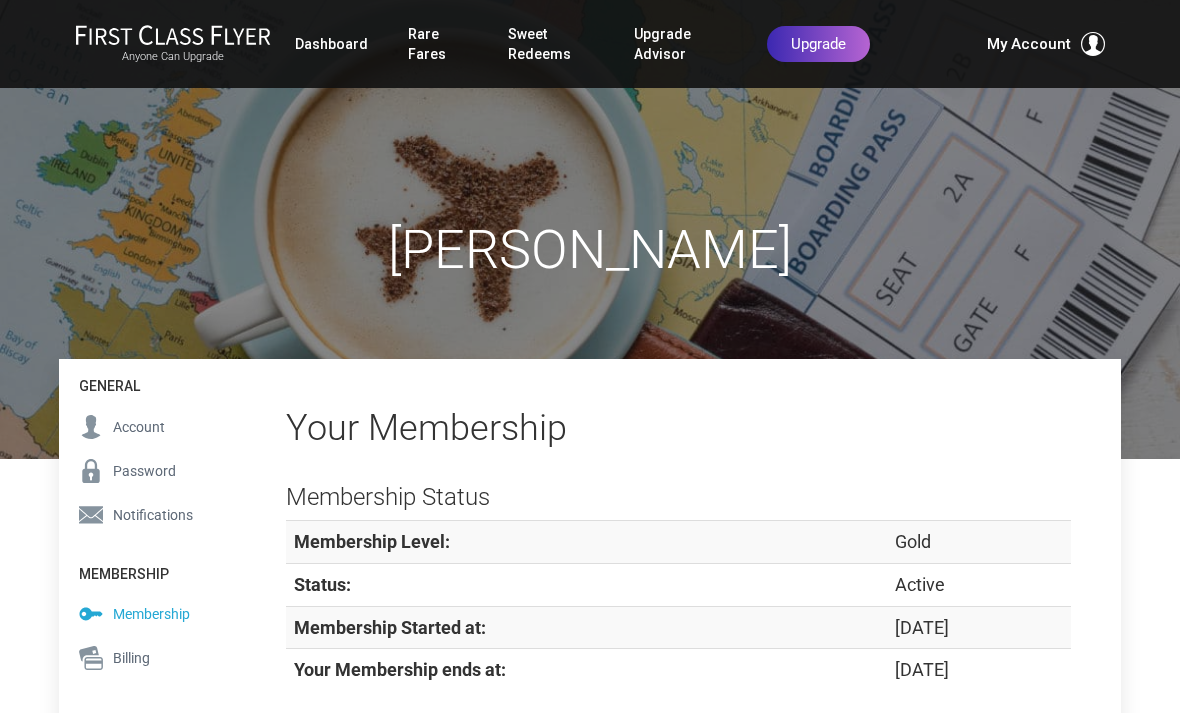 click on "Upgrade" at bounding box center (818, 44) 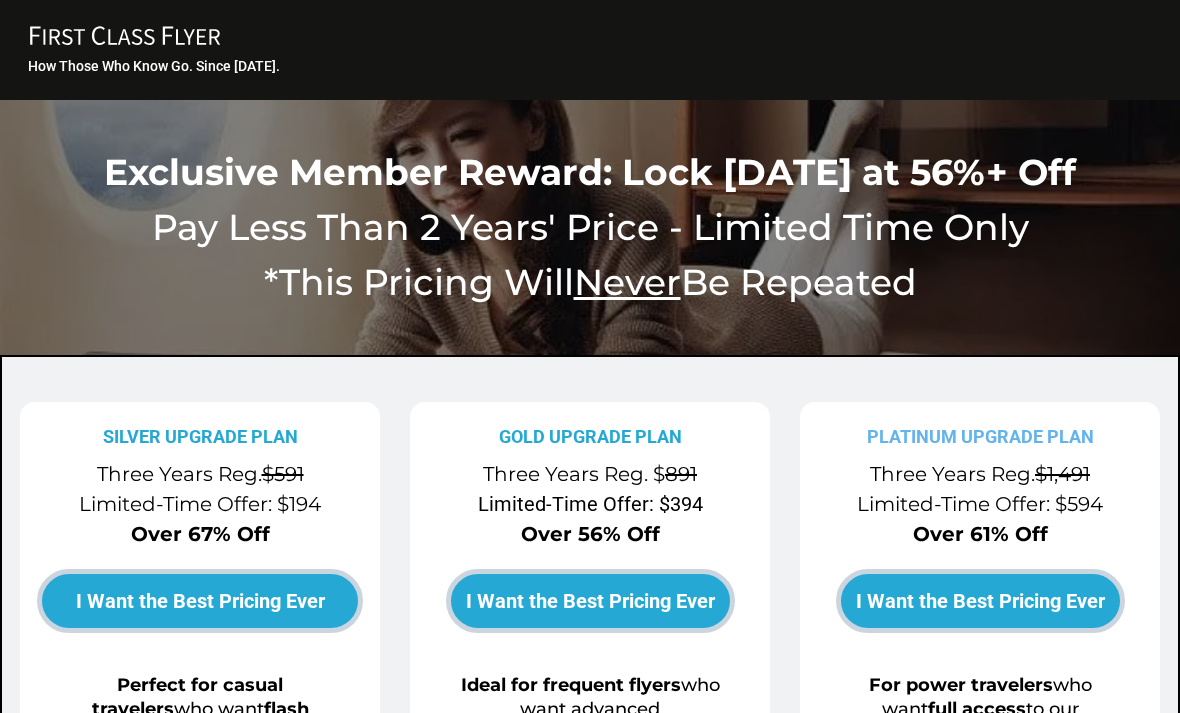 scroll, scrollTop: 0, scrollLeft: 0, axis: both 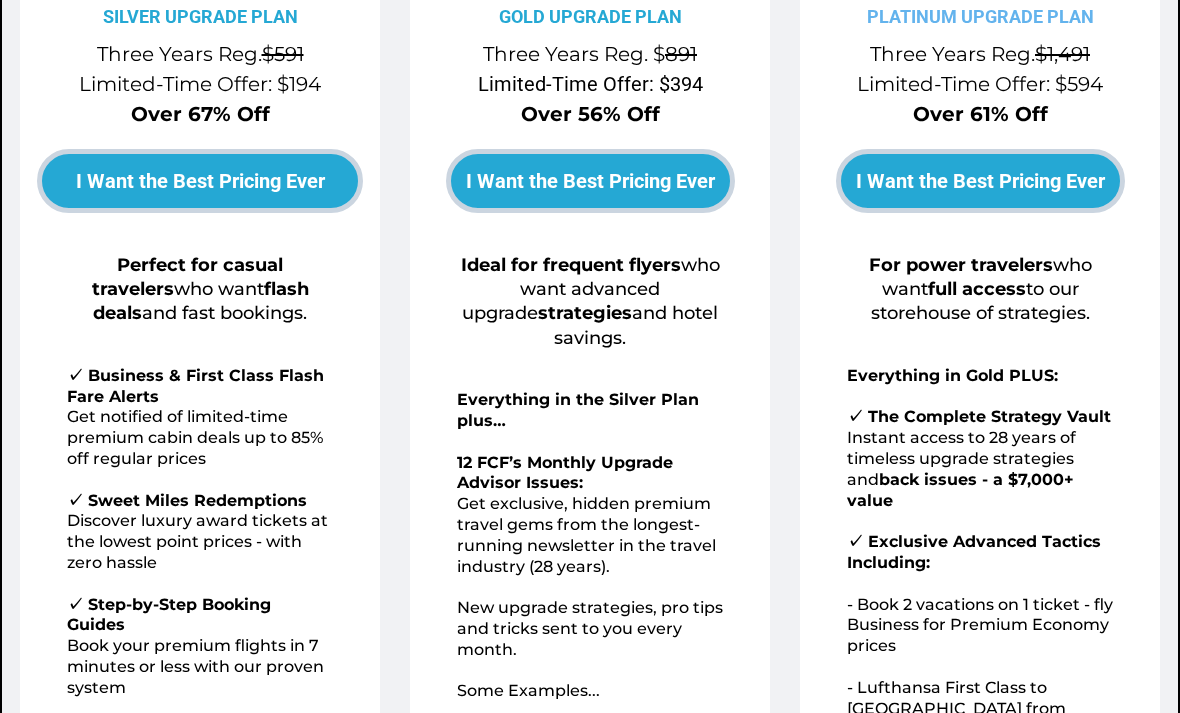 click on "I Want the Best Pricing Ever" at bounding box center (590, 182) 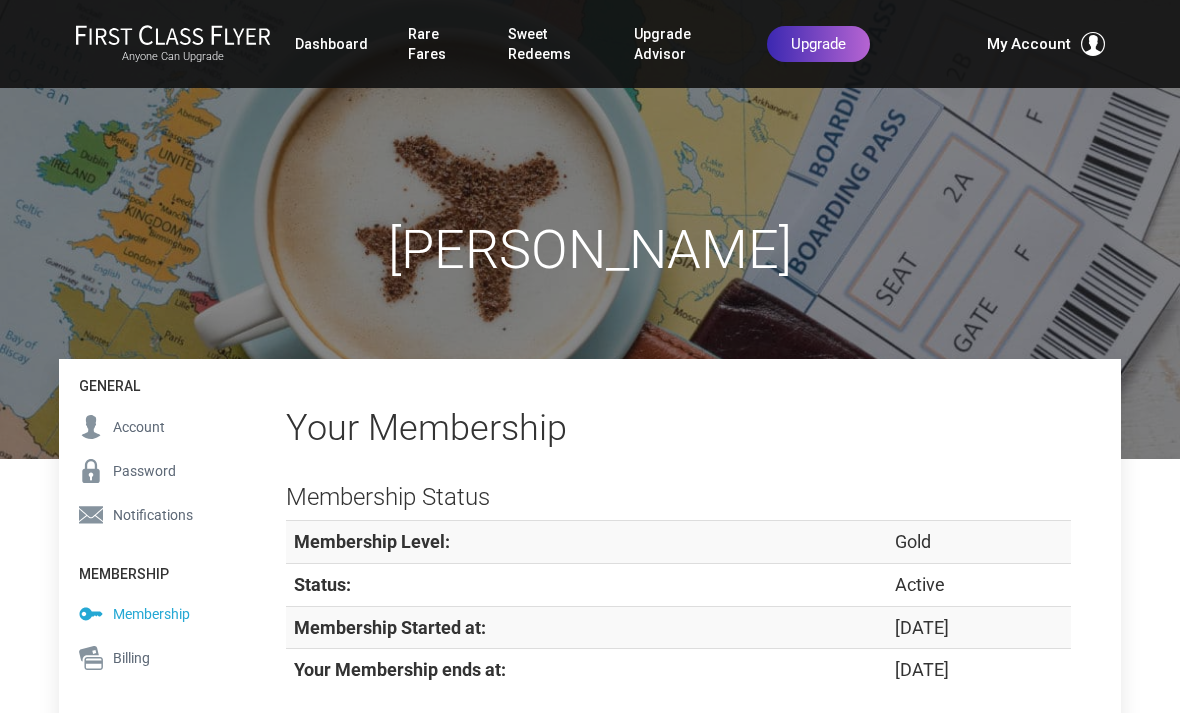 scroll, scrollTop: 0, scrollLeft: 0, axis: both 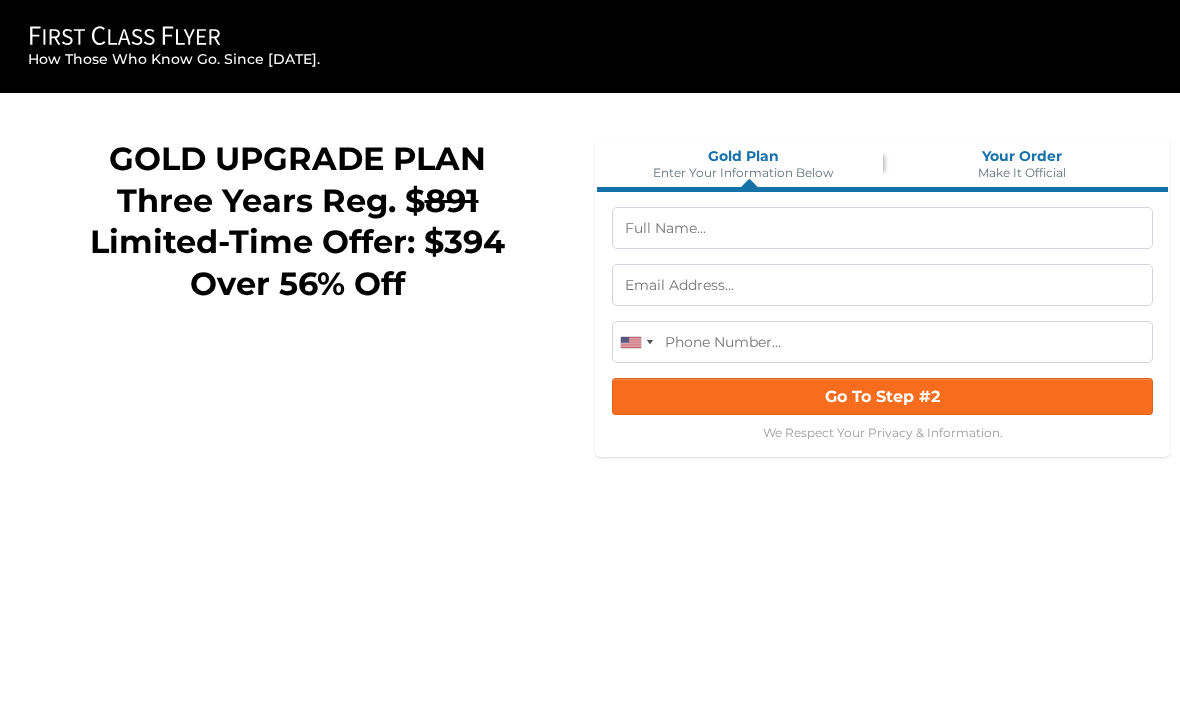 click at bounding box center (882, 228) 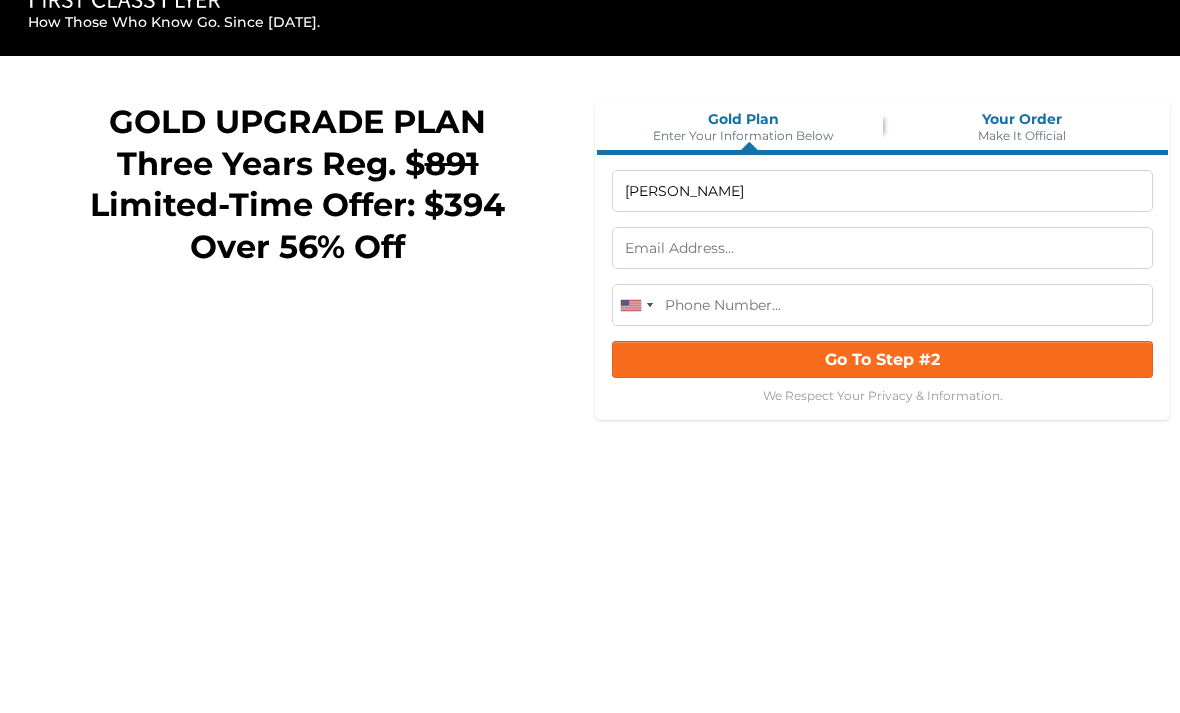 type on "[PERSON_NAME]" 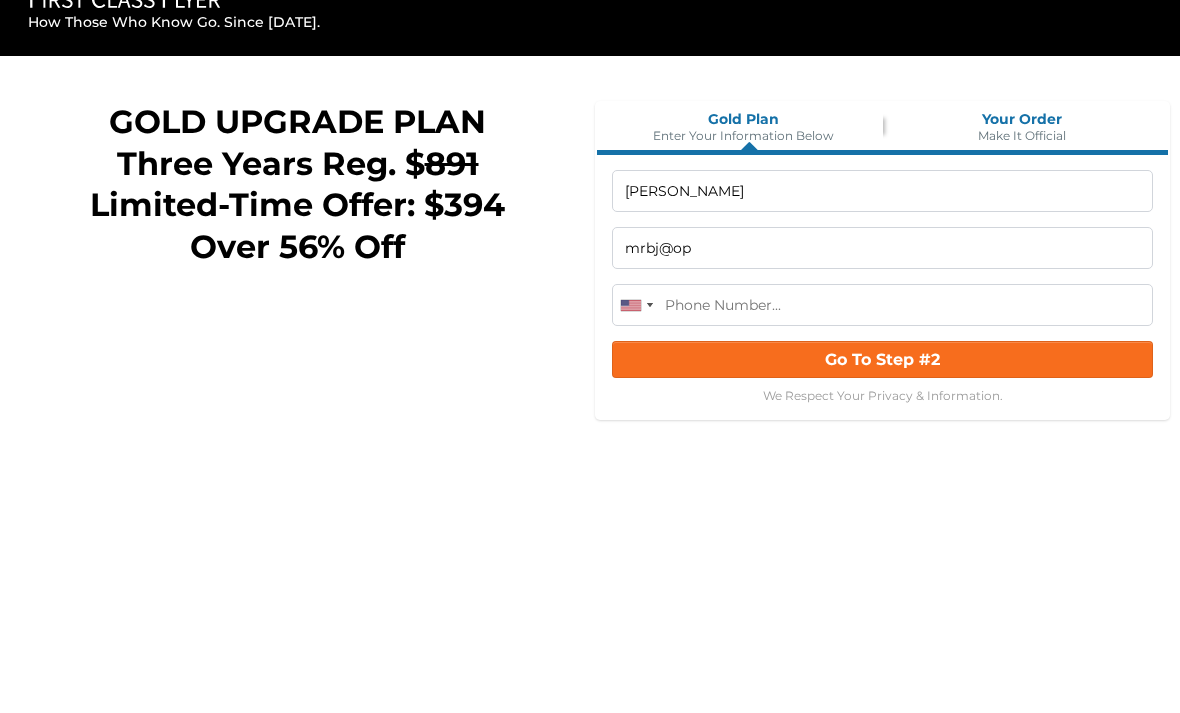 type on "mrbj@opt" 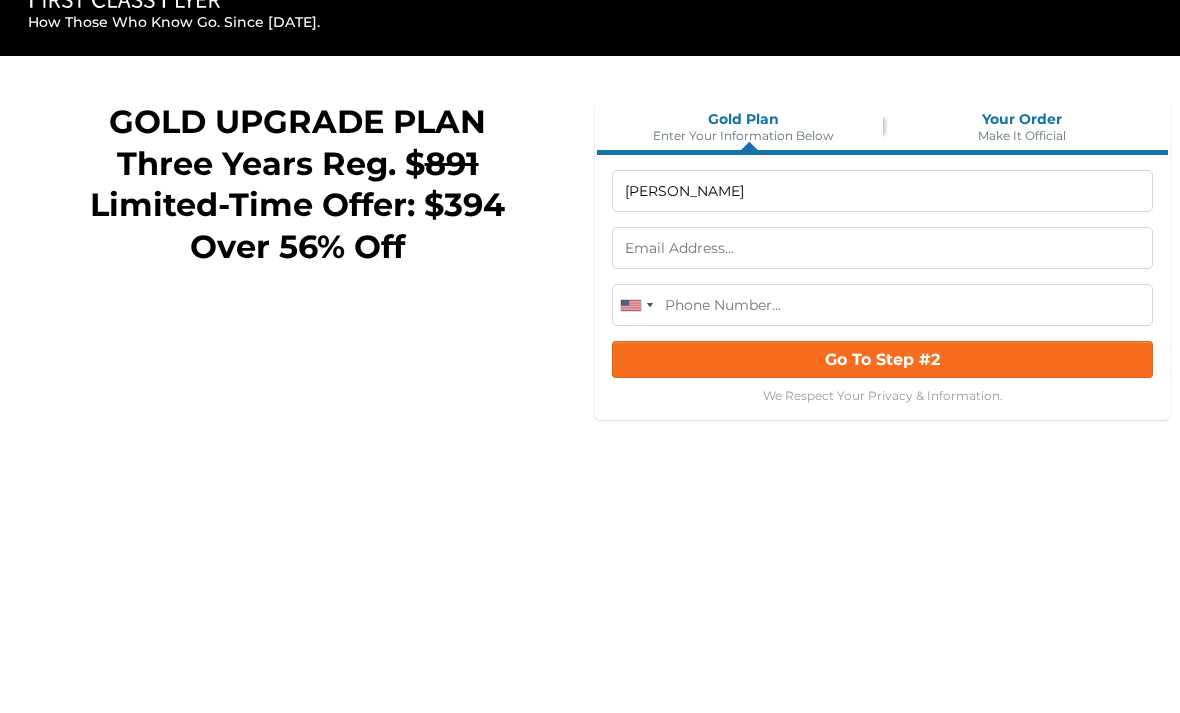 type on "mrbj@optonline.net" 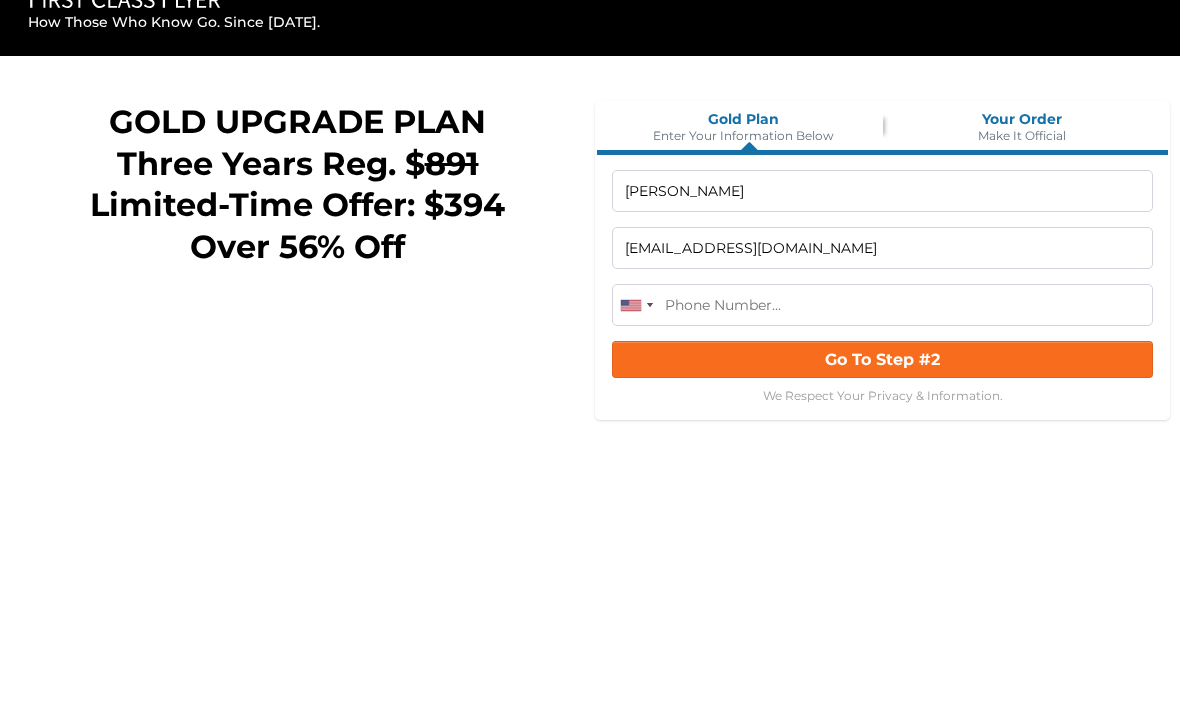 click at bounding box center (882, 342) 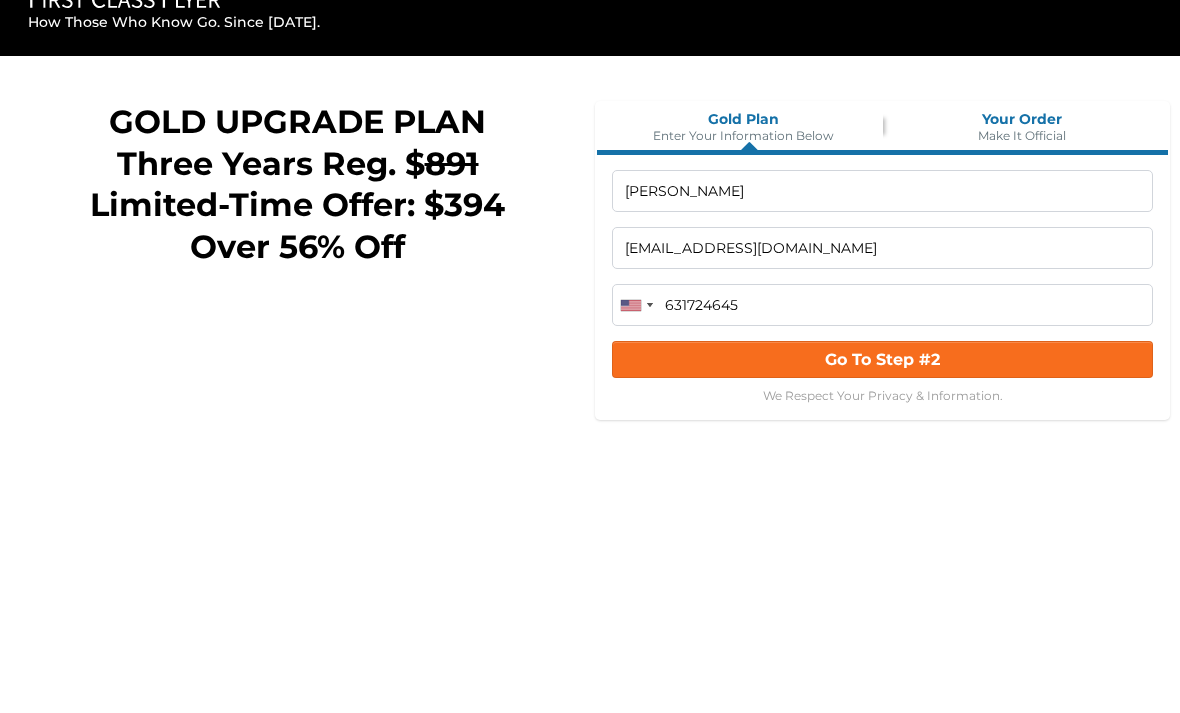 type on "(631) 724-6458" 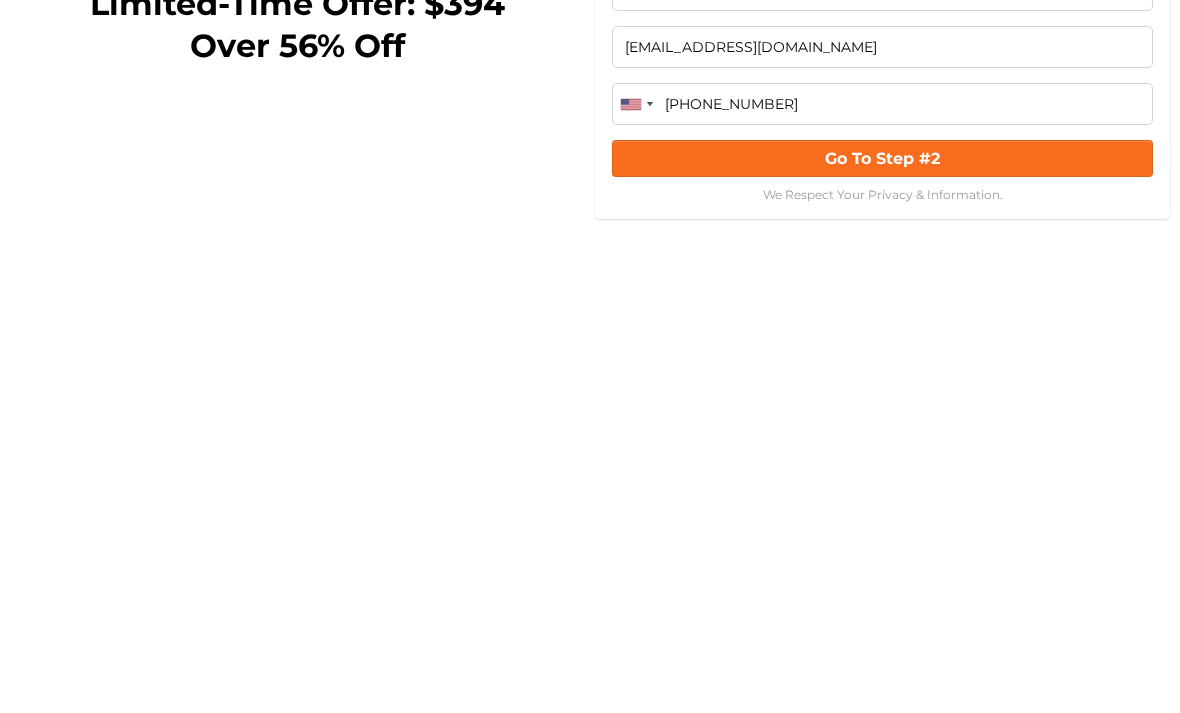 click on "Go To Step #2" at bounding box center [882, 396] 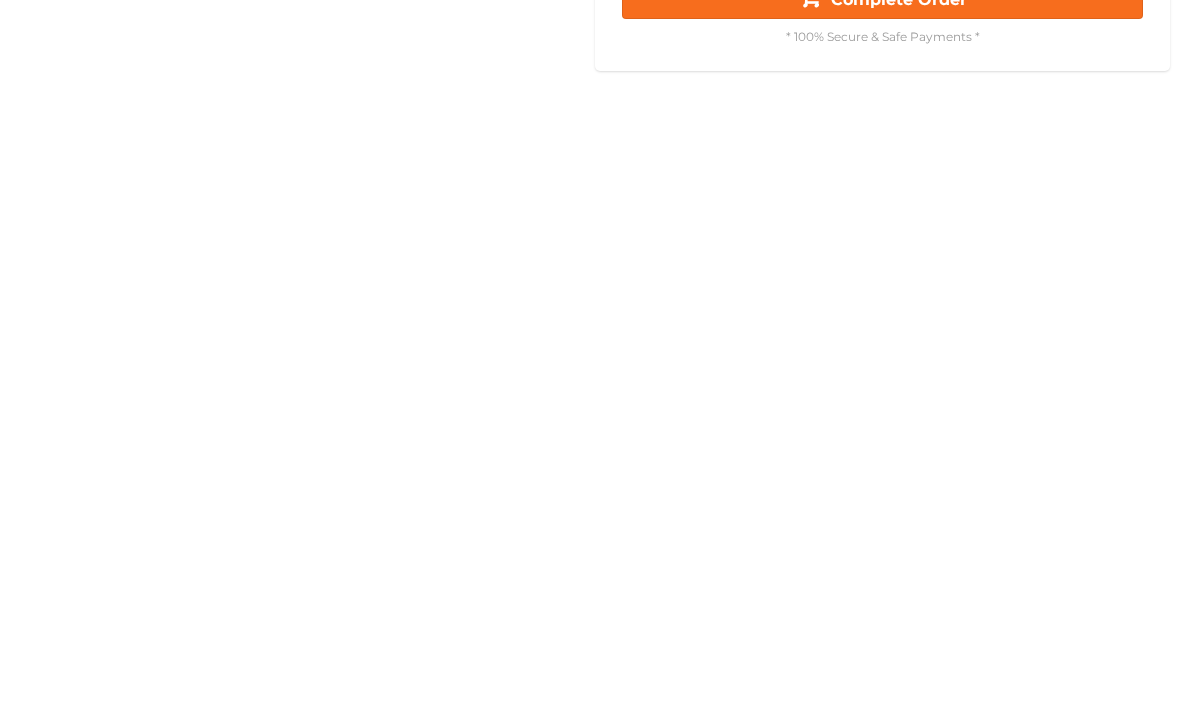 scroll, scrollTop: 724, scrollLeft: 0, axis: vertical 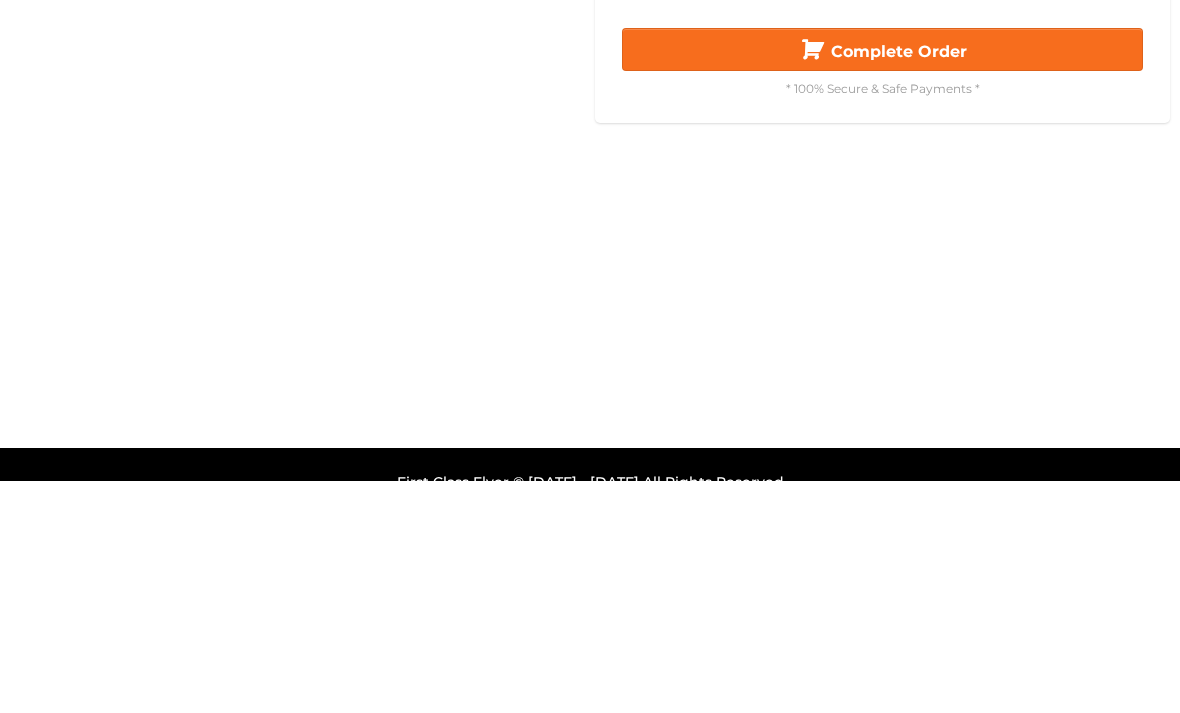 click on "Complete Order" 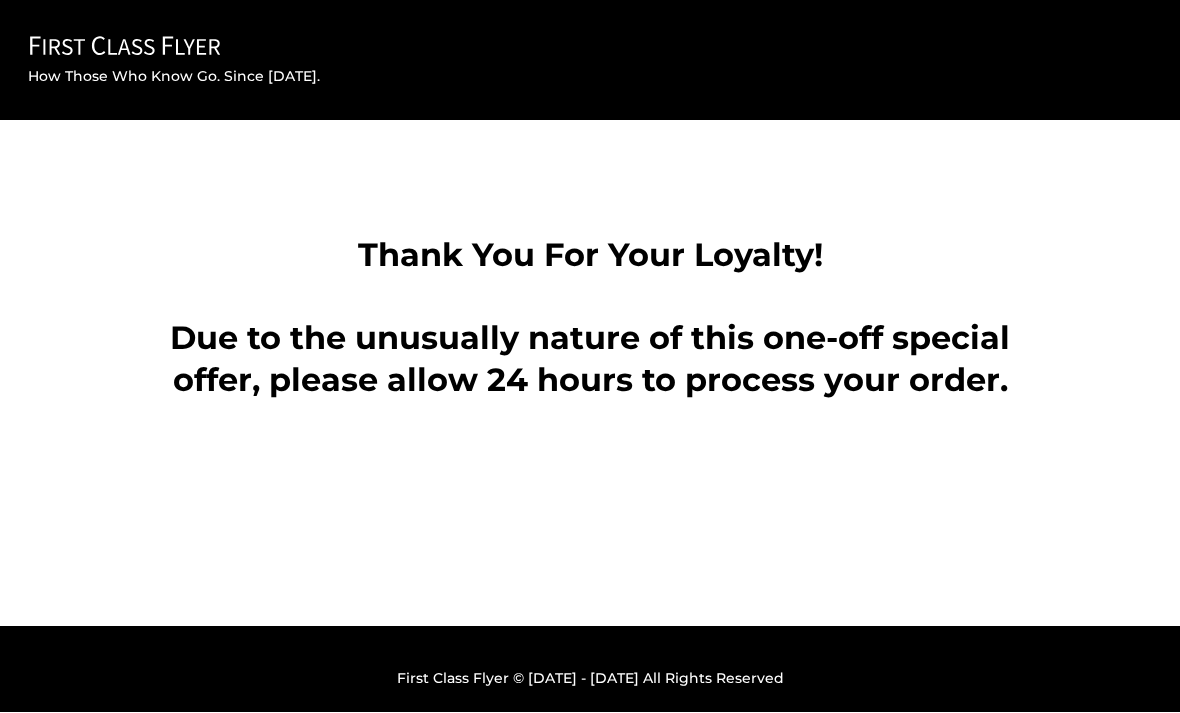 scroll, scrollTop: 0, scrollLeft: 0, axis: both 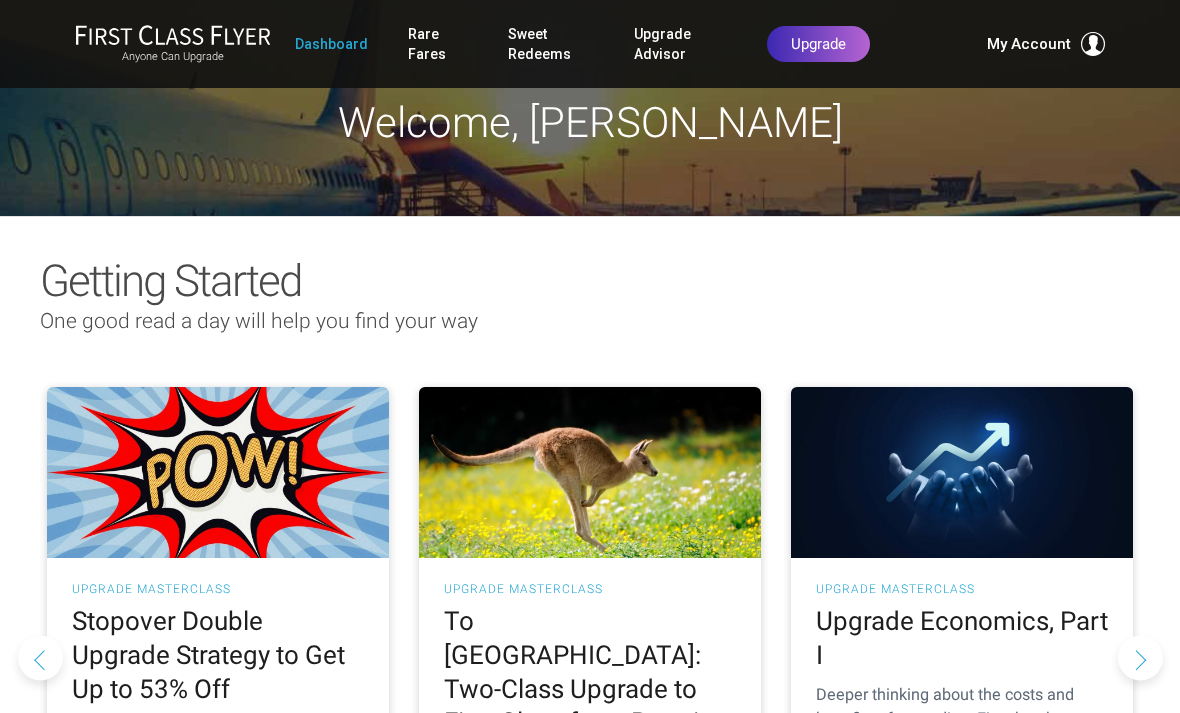 click at bounding box center [962, 472] 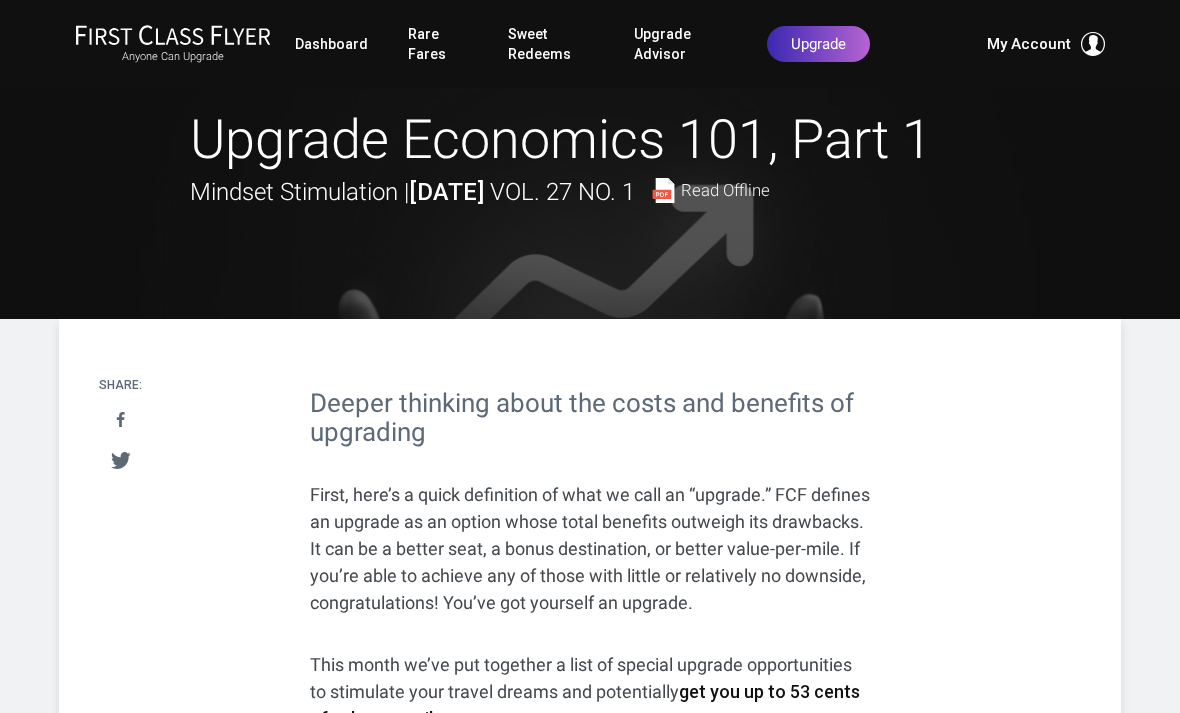 scroll, scrollTop: 0, scrollLeft: 0, axis: both 